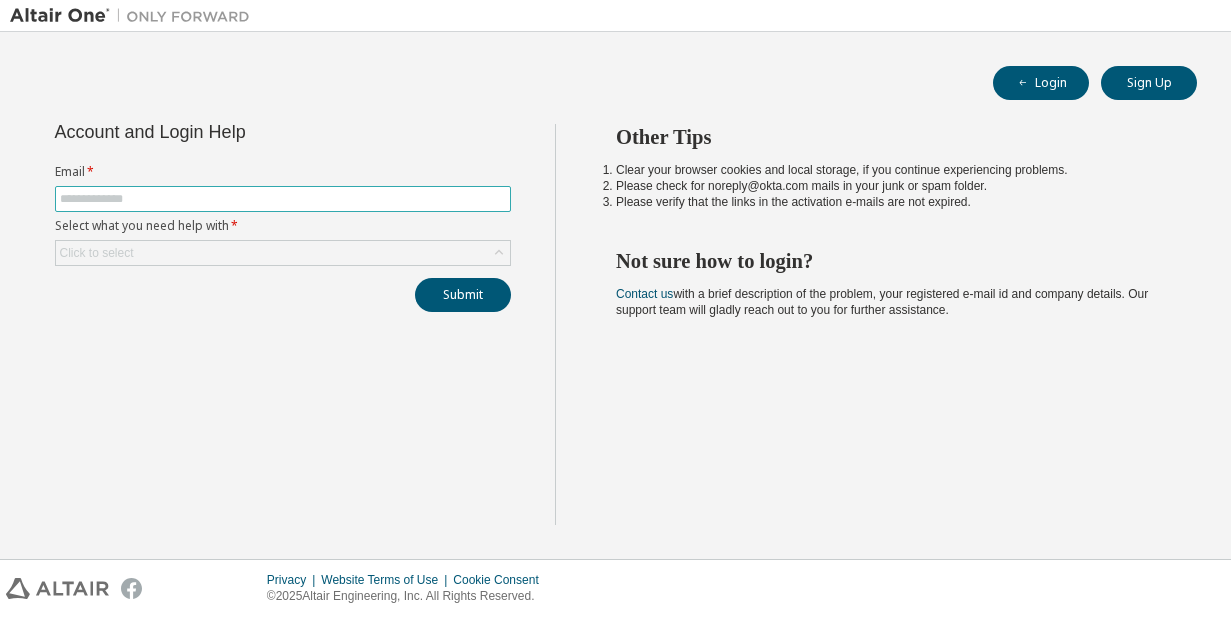 scroll, scrollTop: 0, scrollLeft: 0, axis: both 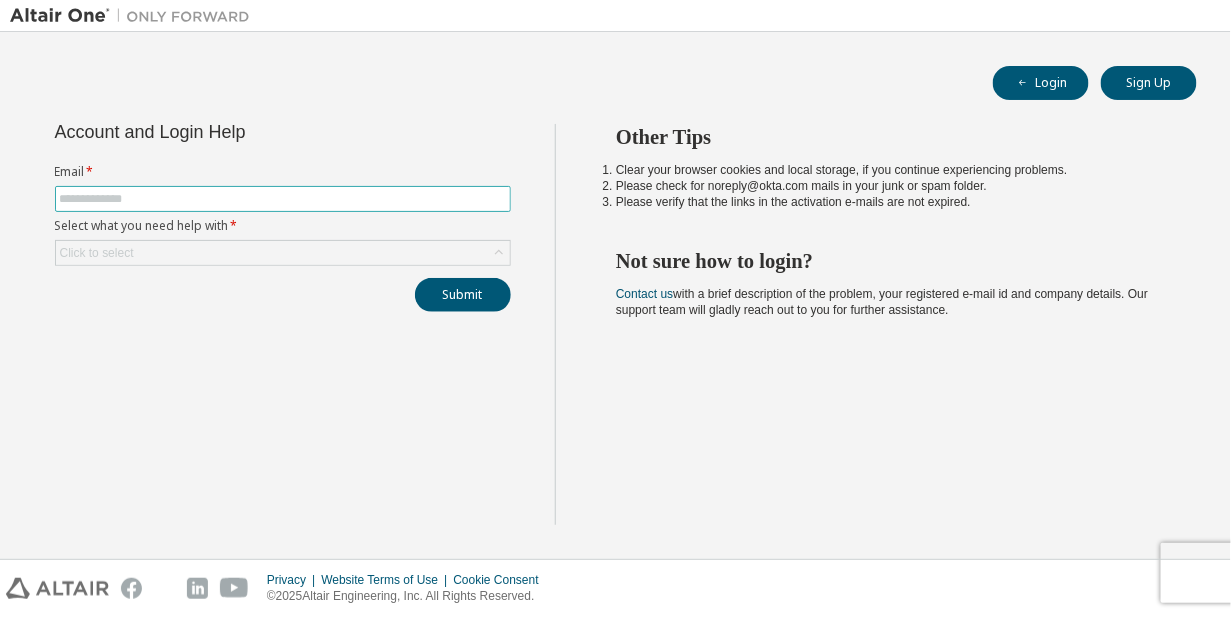 click at bounding box center (283, 199) 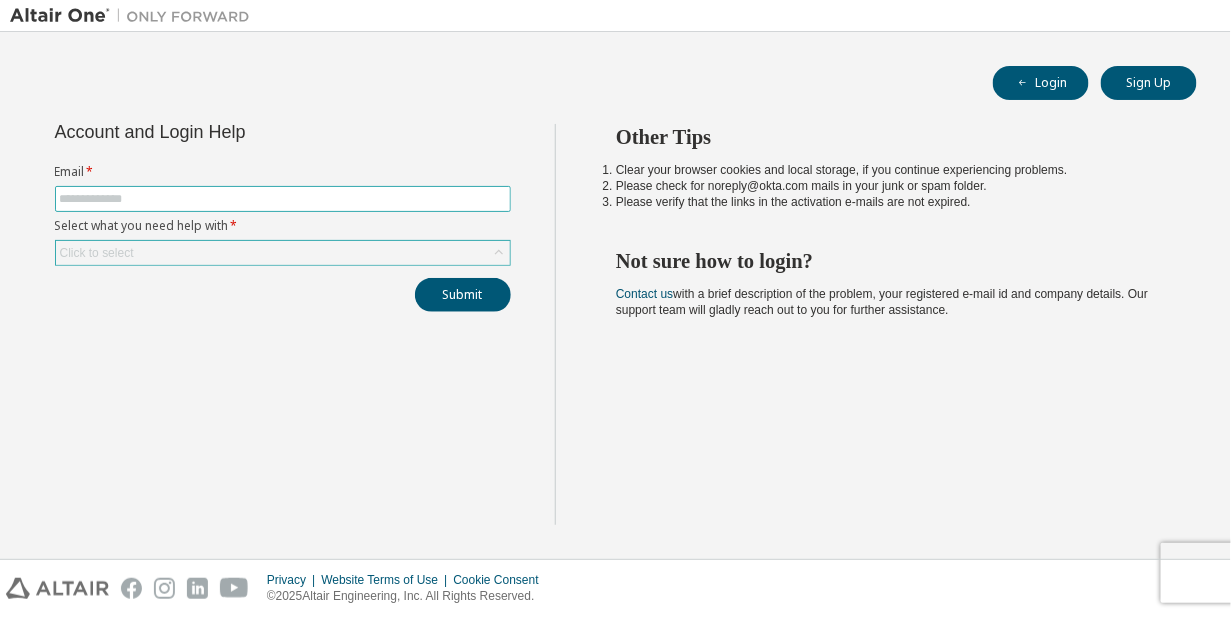 type on "**********" 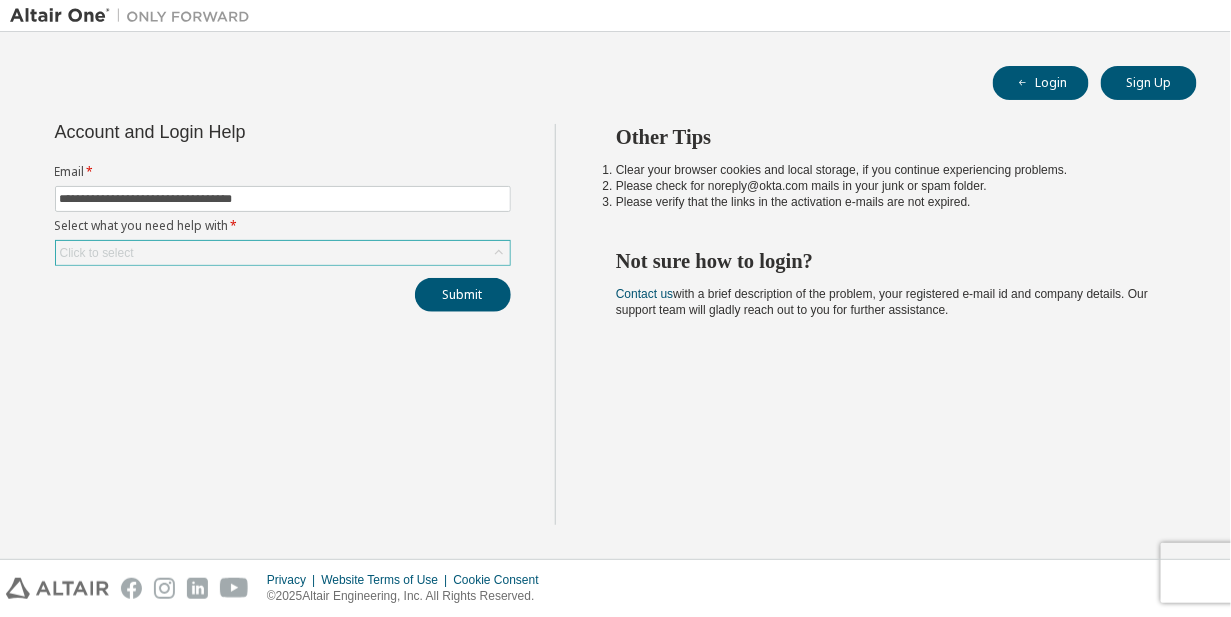 click on "Click to select" at bounding box center (283, 253) 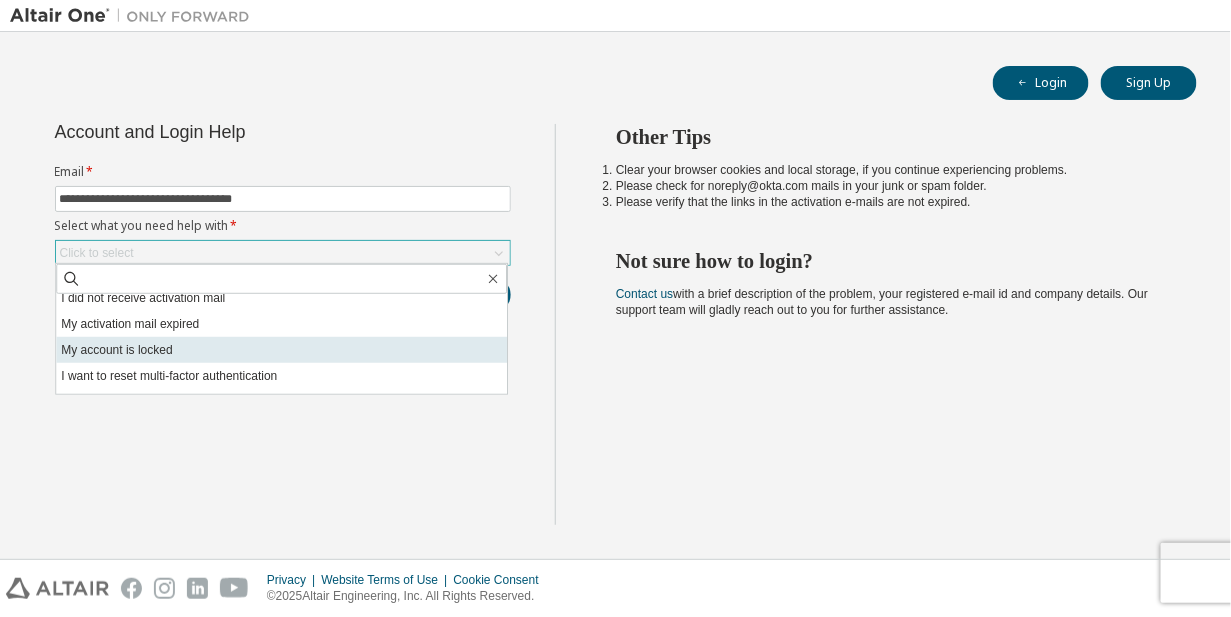 scroll, scrollTop: 0, scrollLeft: 0, axis: both 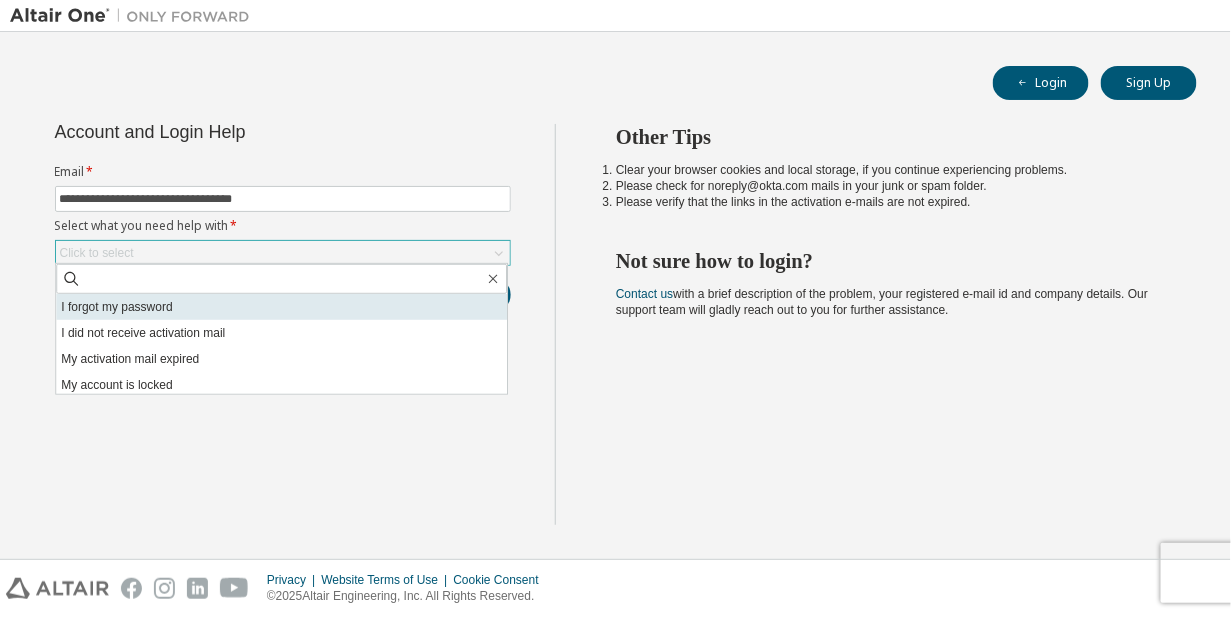 click on "I forgot my password" at bounding box center [281, 307] 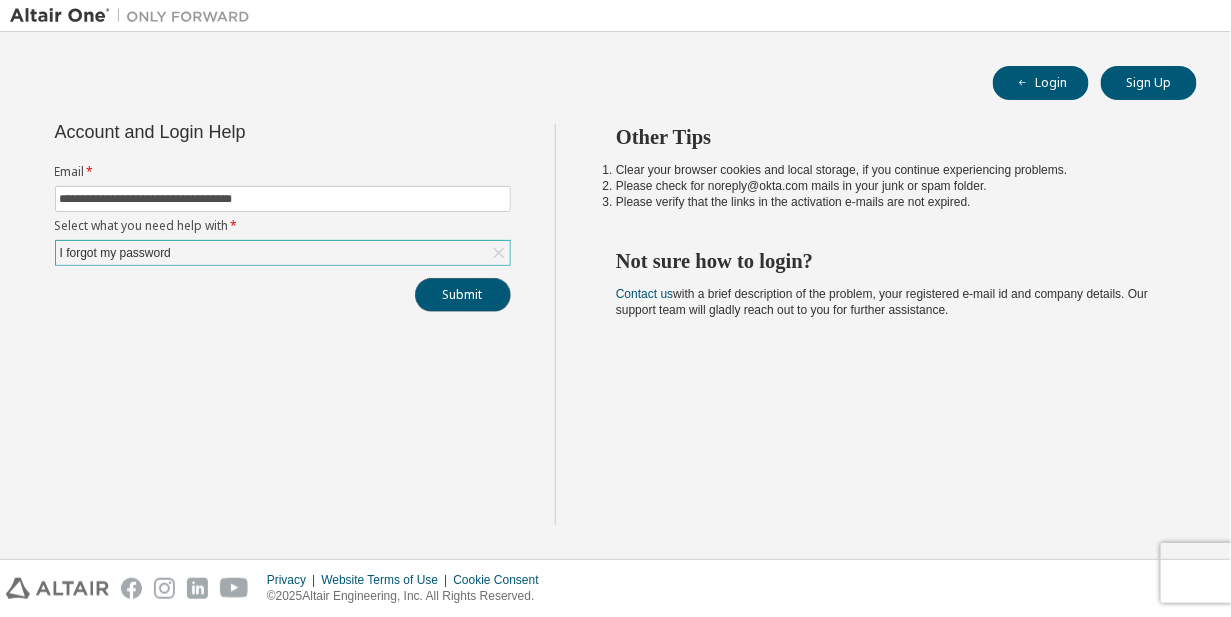 click on "Submit" at bounding box center (463, 295) 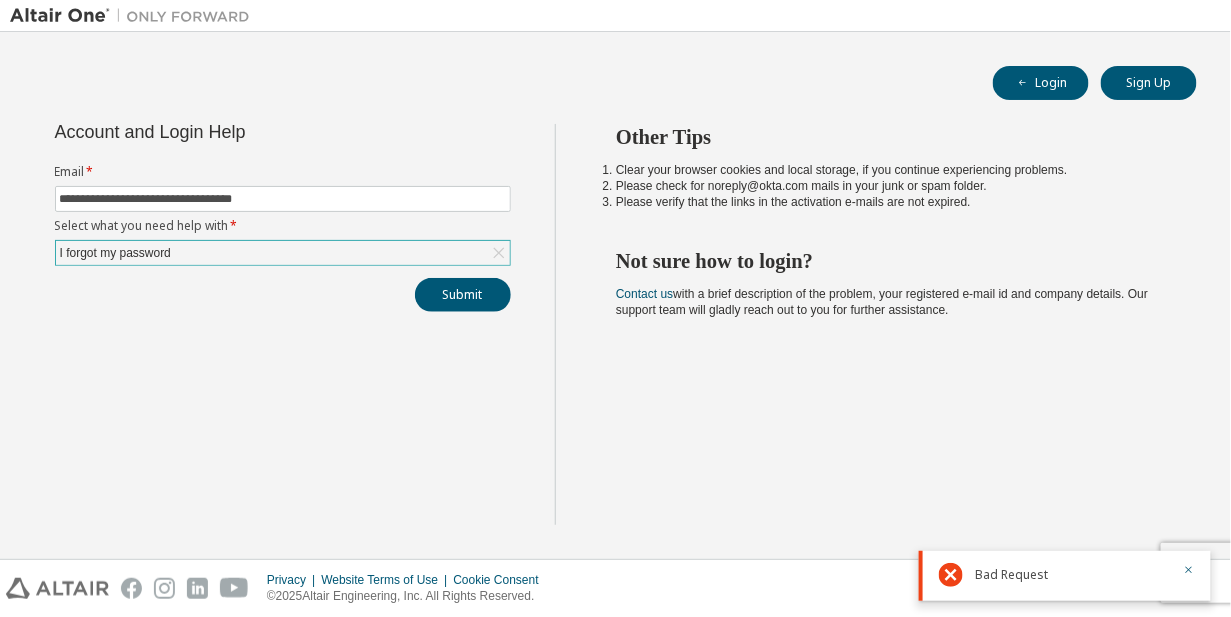 click on "Bad Request" at bounding box center (1011, 575) 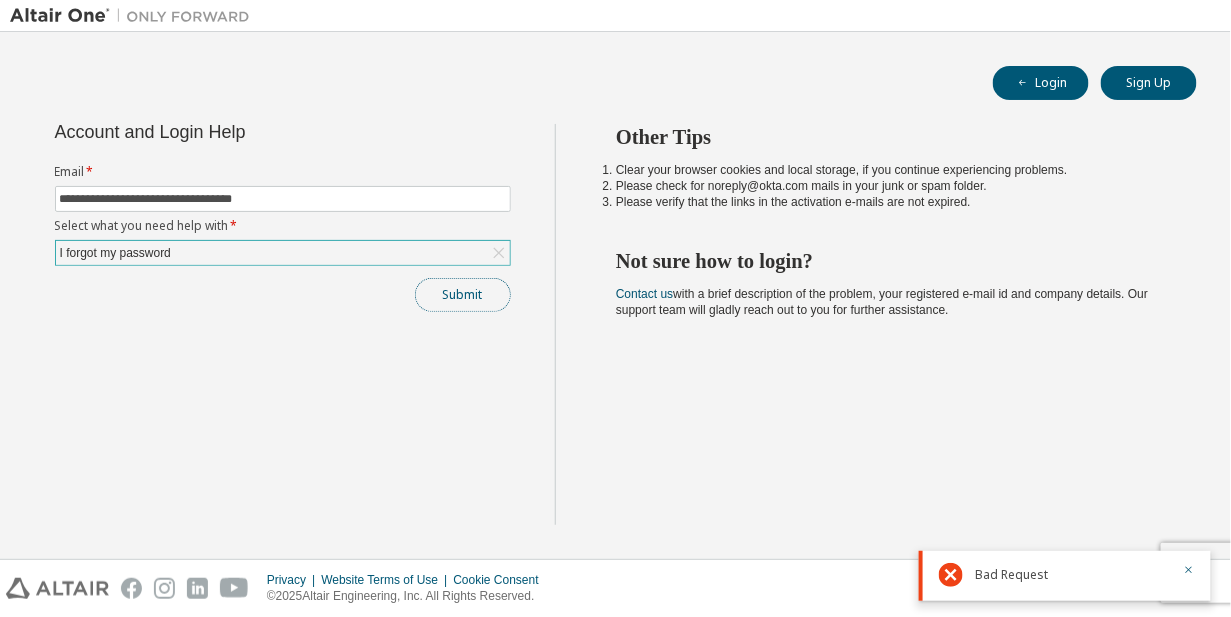 click on "Submit" at bounding box center [463, 295] 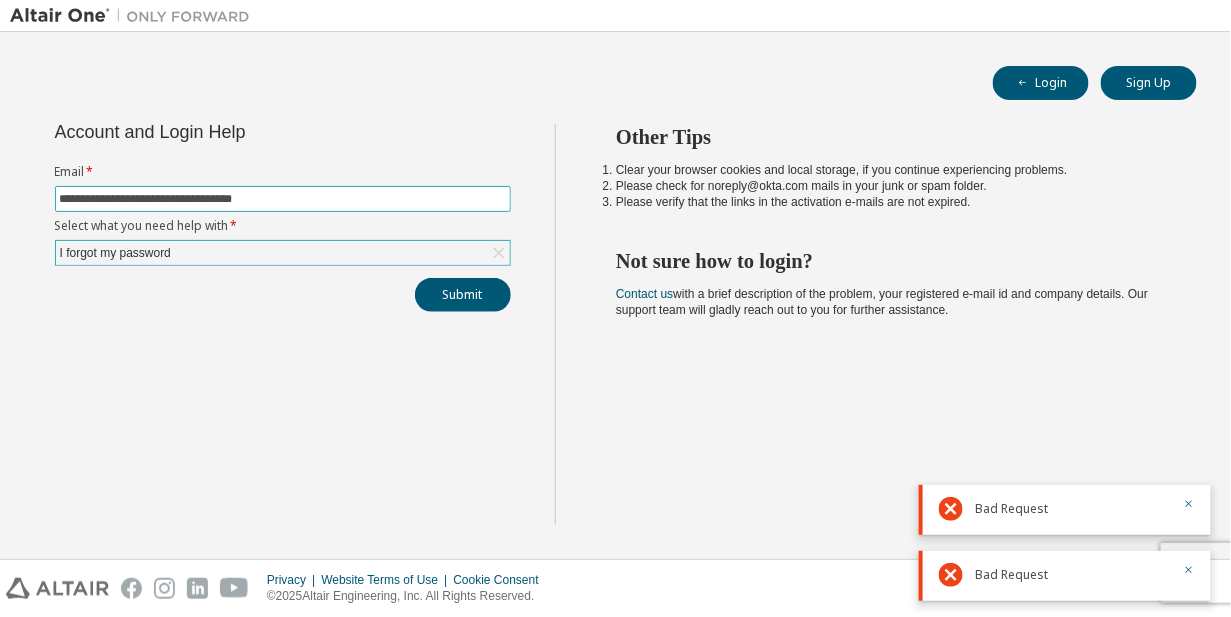 click on "**********" at bounding box center [283, 199] 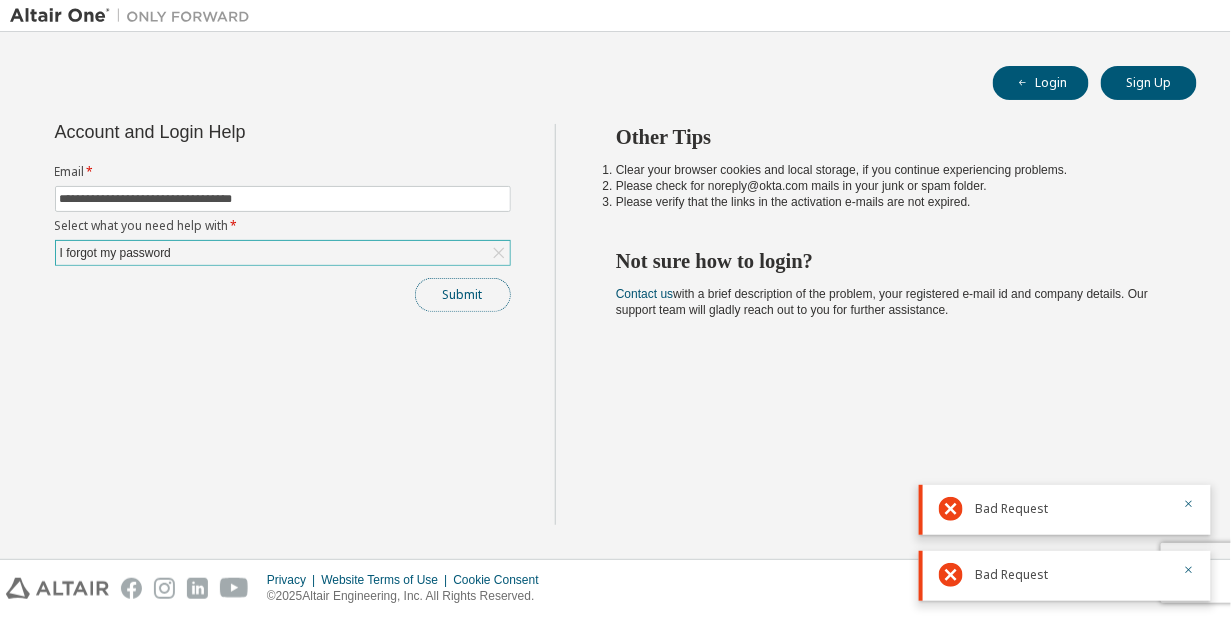 click on "Submit" at bounding box center [463, 295] 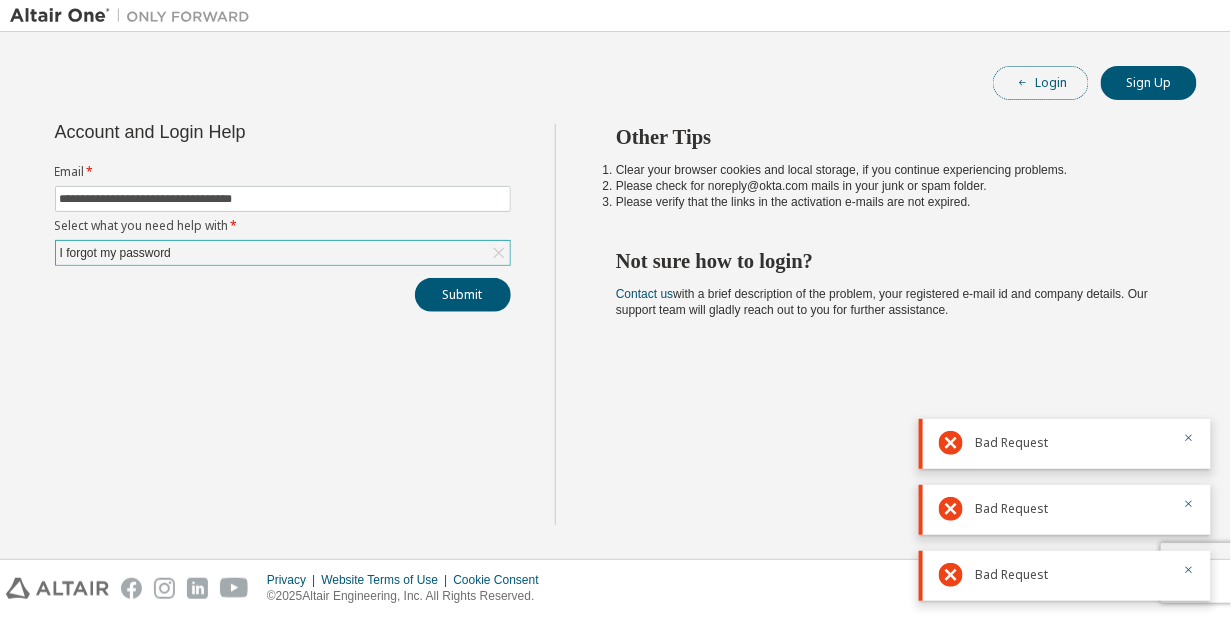 click on "Login" at bounding box center [1041, 83] 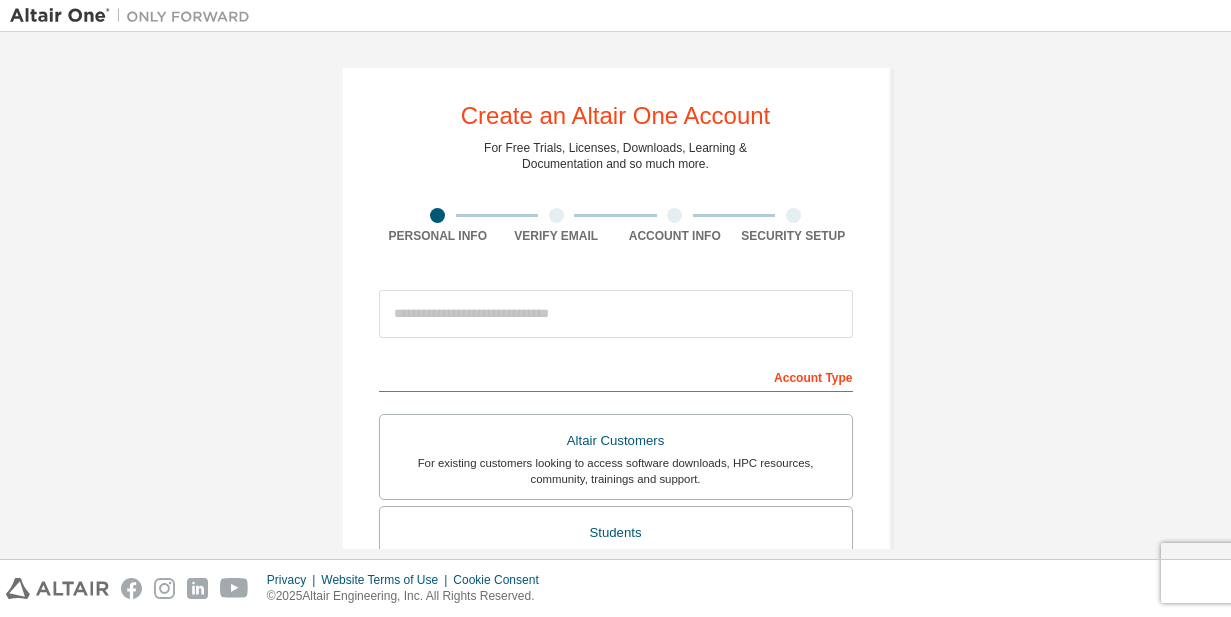 scroll, scrollTop: 0, scrollLeft: 0, axis: both 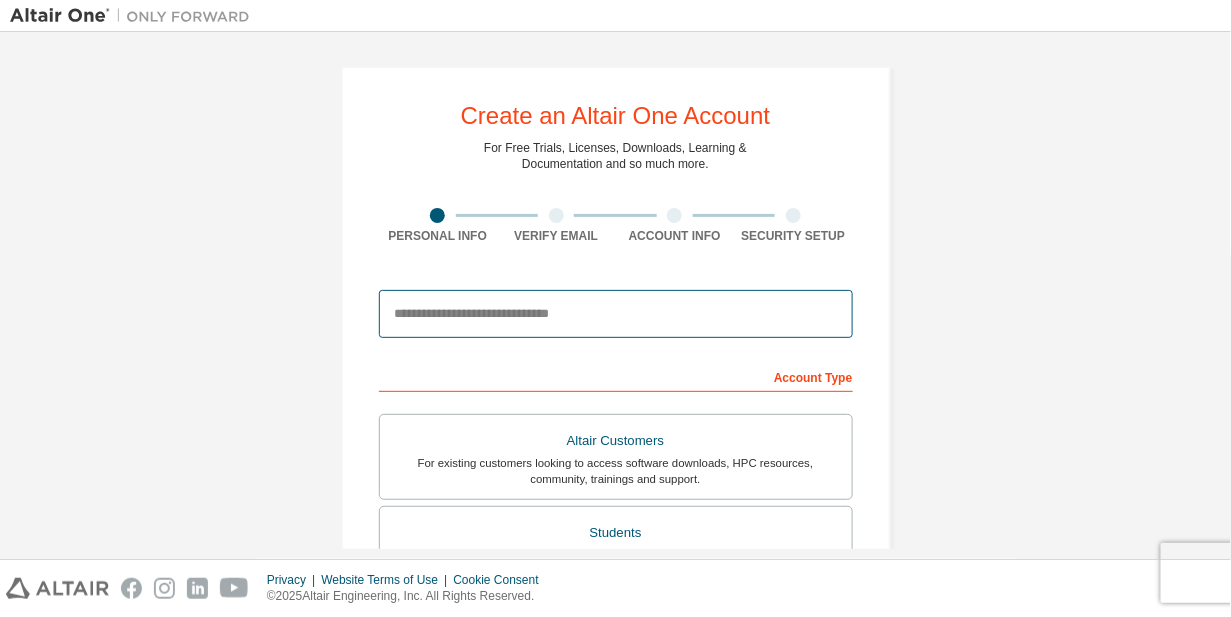 click at bounding box center (616, 314) 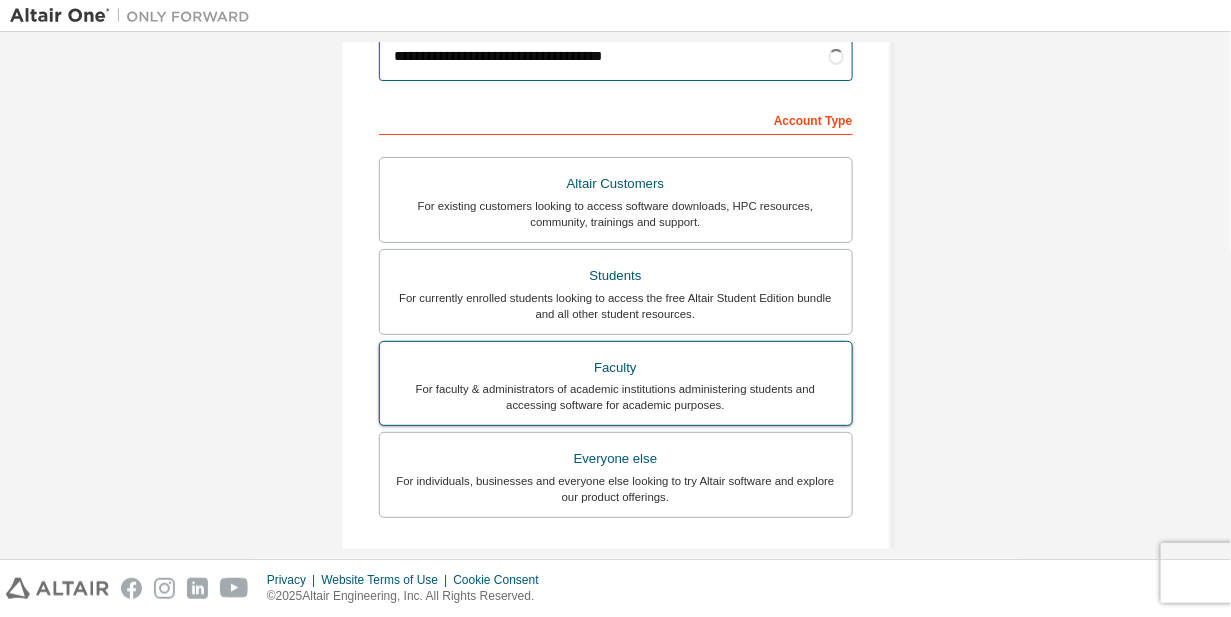scroll, scrollTop: 263, scrollLeft: 0, axis: vertical 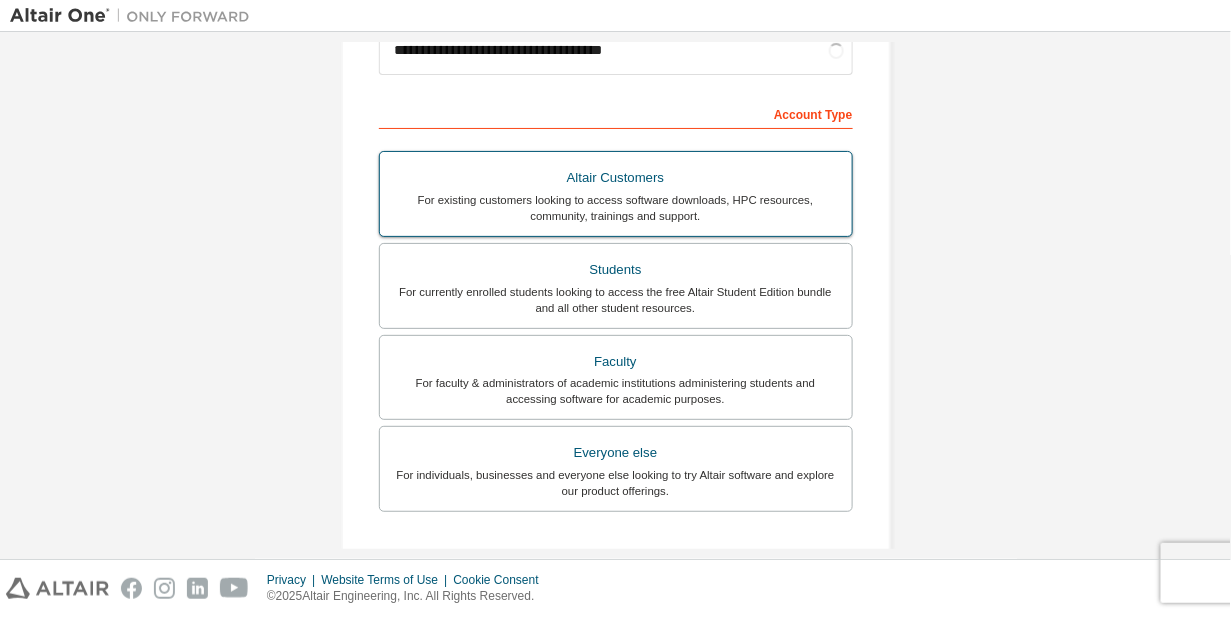 click on "For existing customers looking to access software downloads, HPC resources, community, trainings and support." at bounding box center (616, 208) 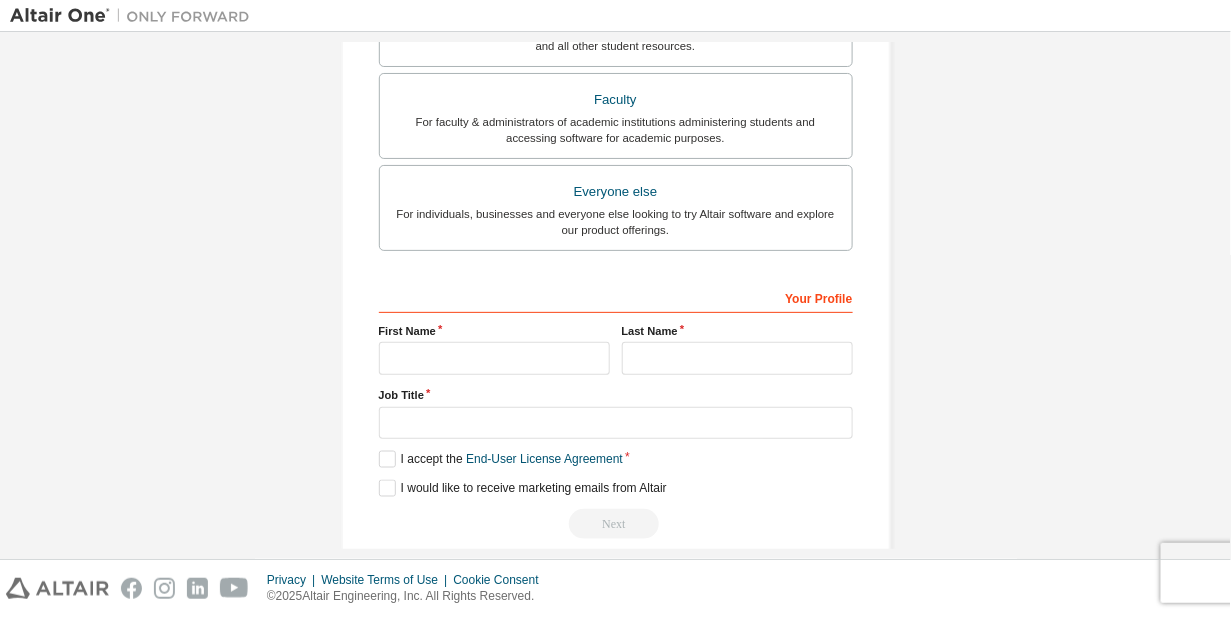 scroll, scrollTop: 614, scrollLeft: 0, axis: vertical 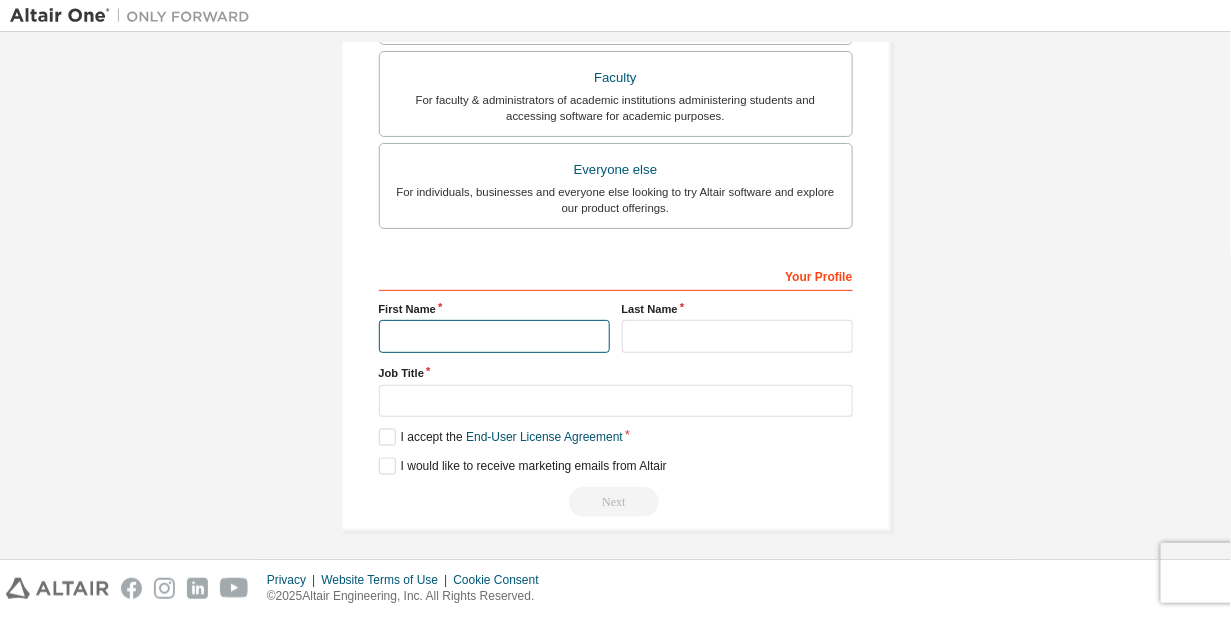 click at bounding box center [494, 336] 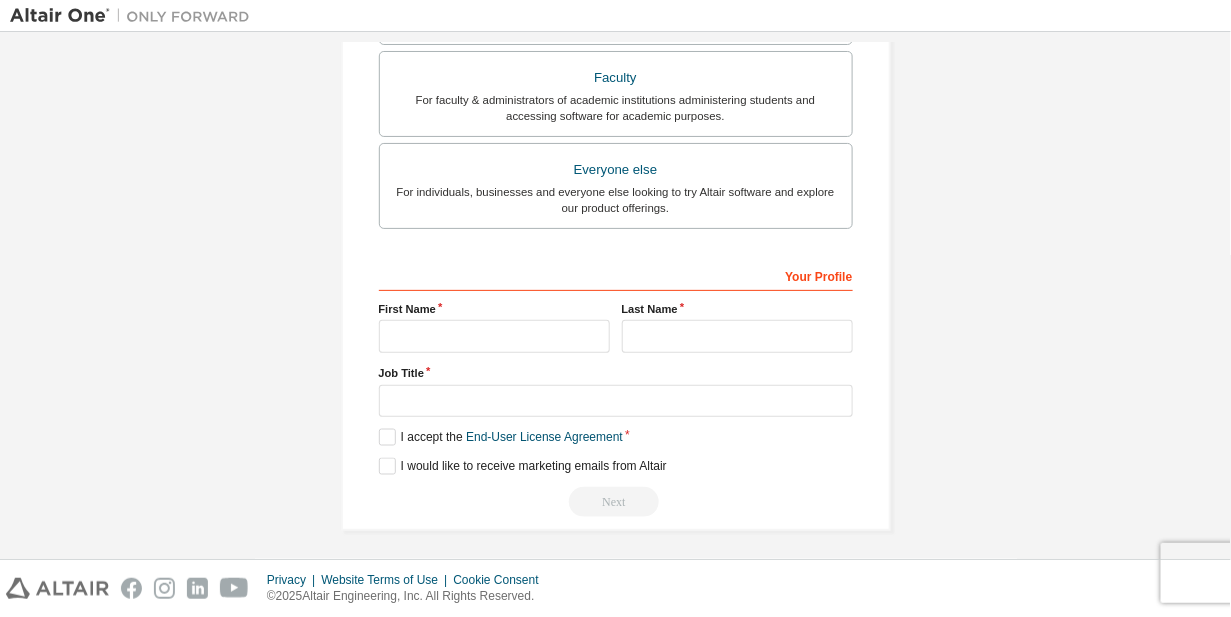 click on "**********" at bounding box center (615, -9) 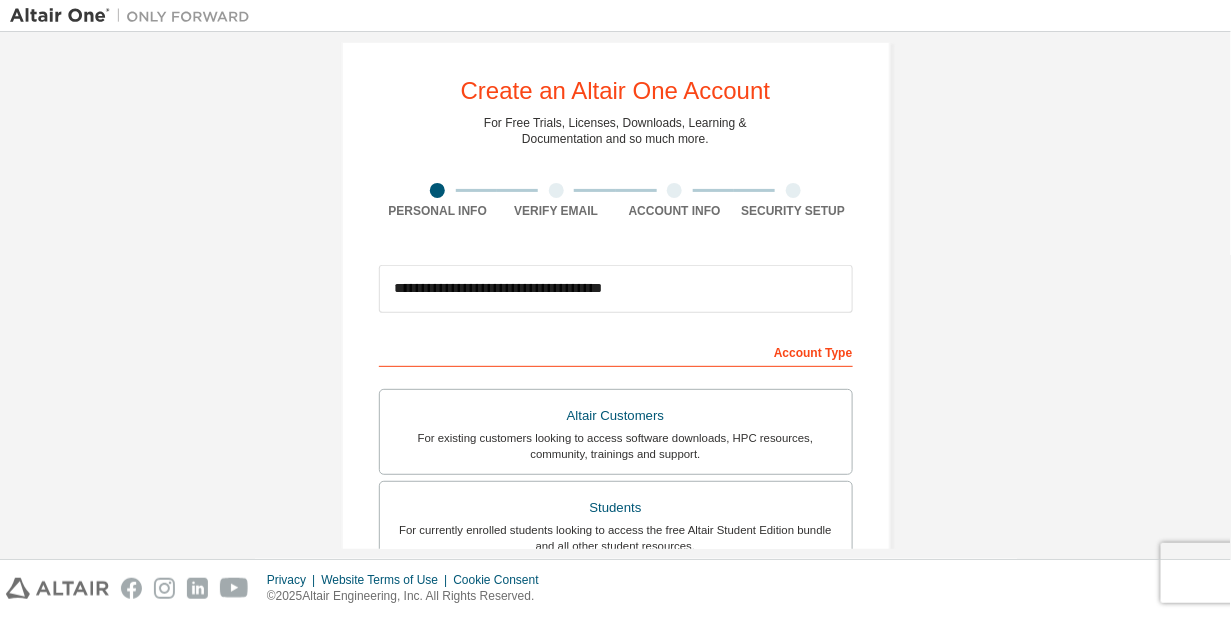 scroll, scrollTop: 0, scrollLeft: 0, axis: both 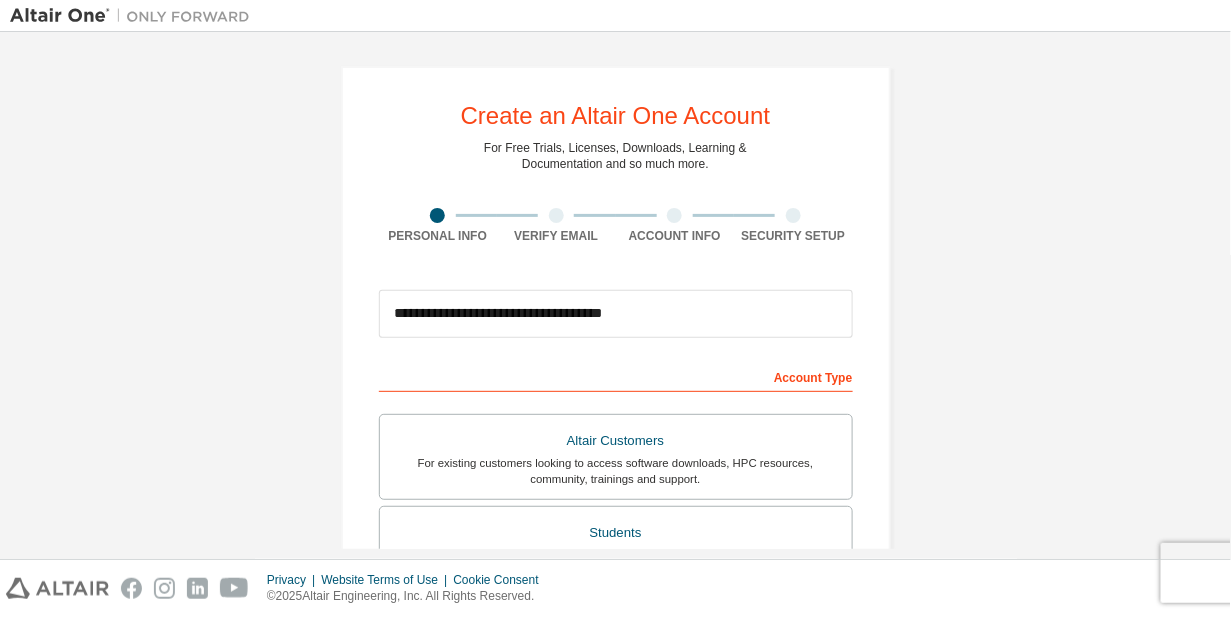 click at bounding box center [135, 16] 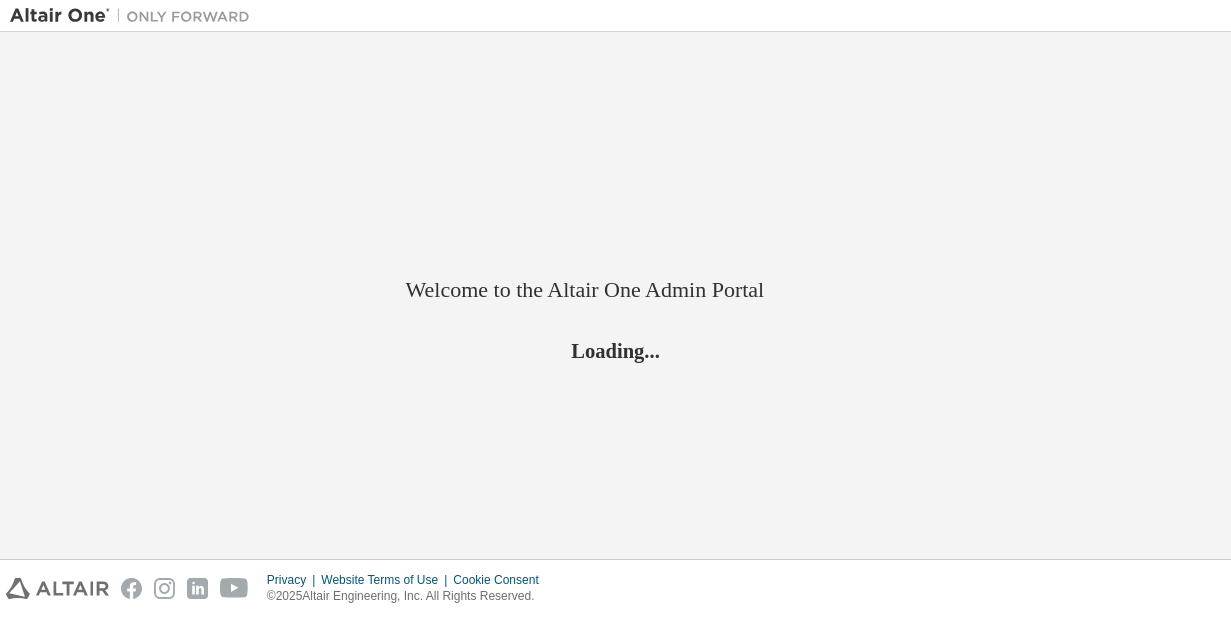 scroll, scrollTop: 0, scrollLeft: 0, axis: both 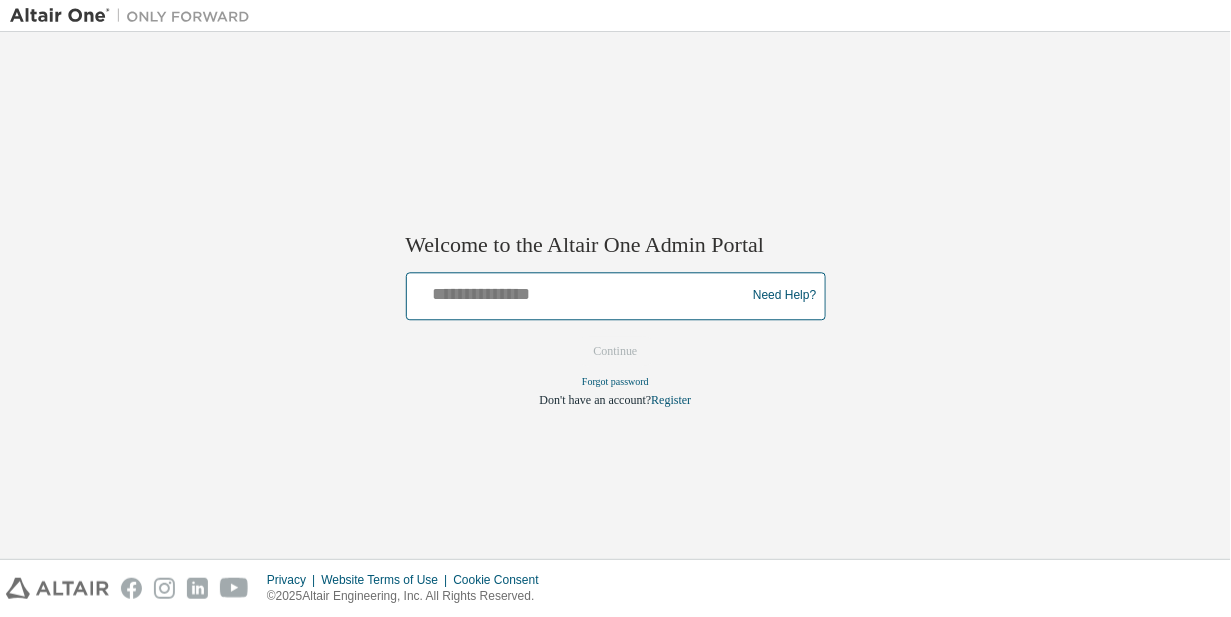 click at bounding box center (579, 291) 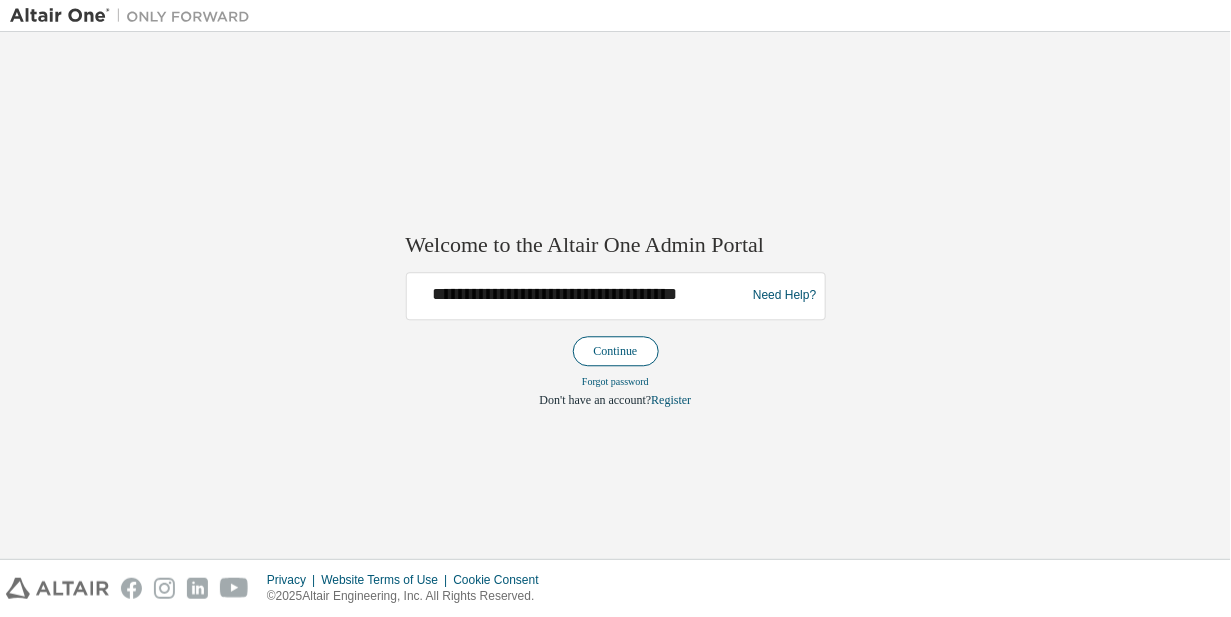 click on "Continue" at bounding box center [616, 351] 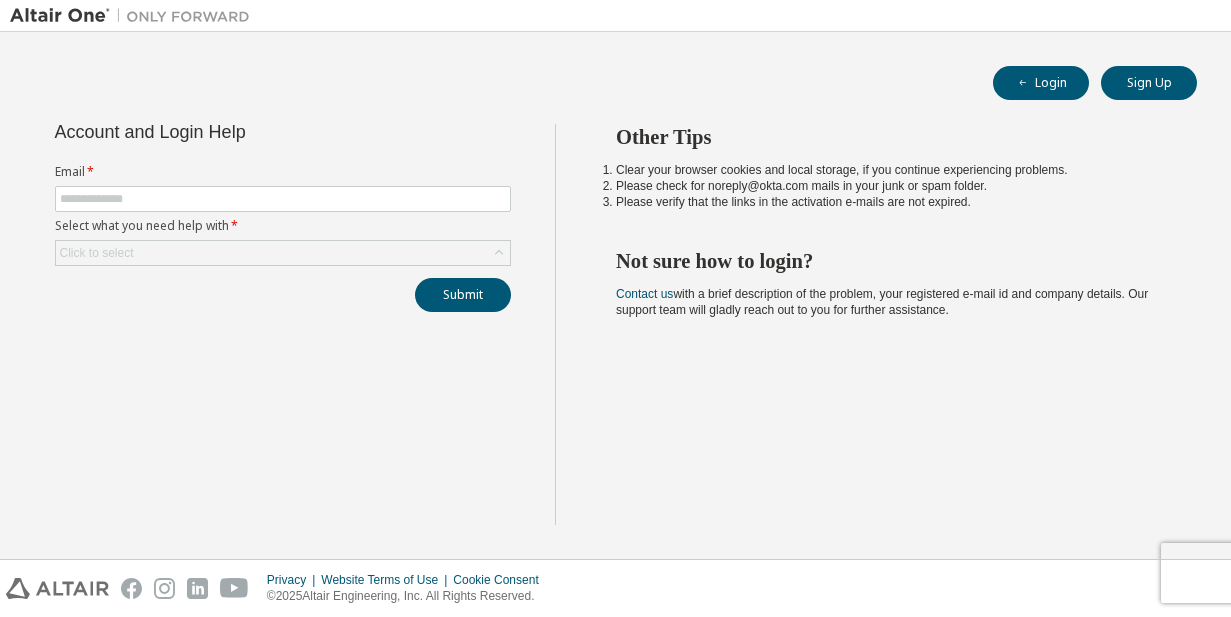 scroll, scrollTop: 0, scrollLeft: 0, axis: both 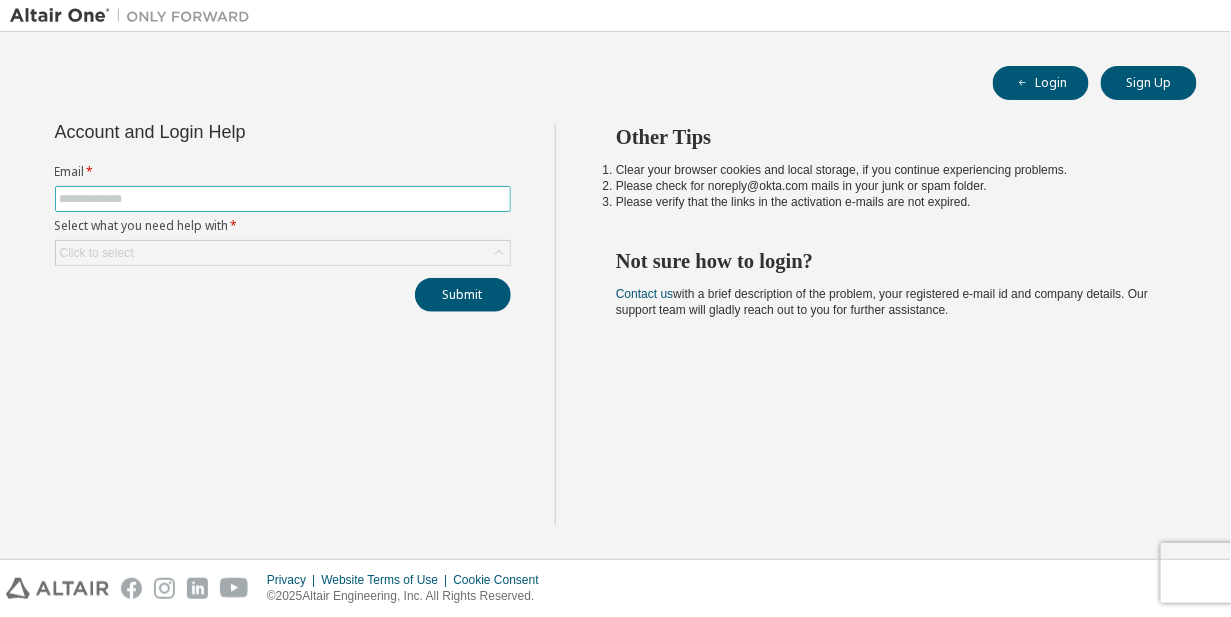 click at bounding box center [283, 199] 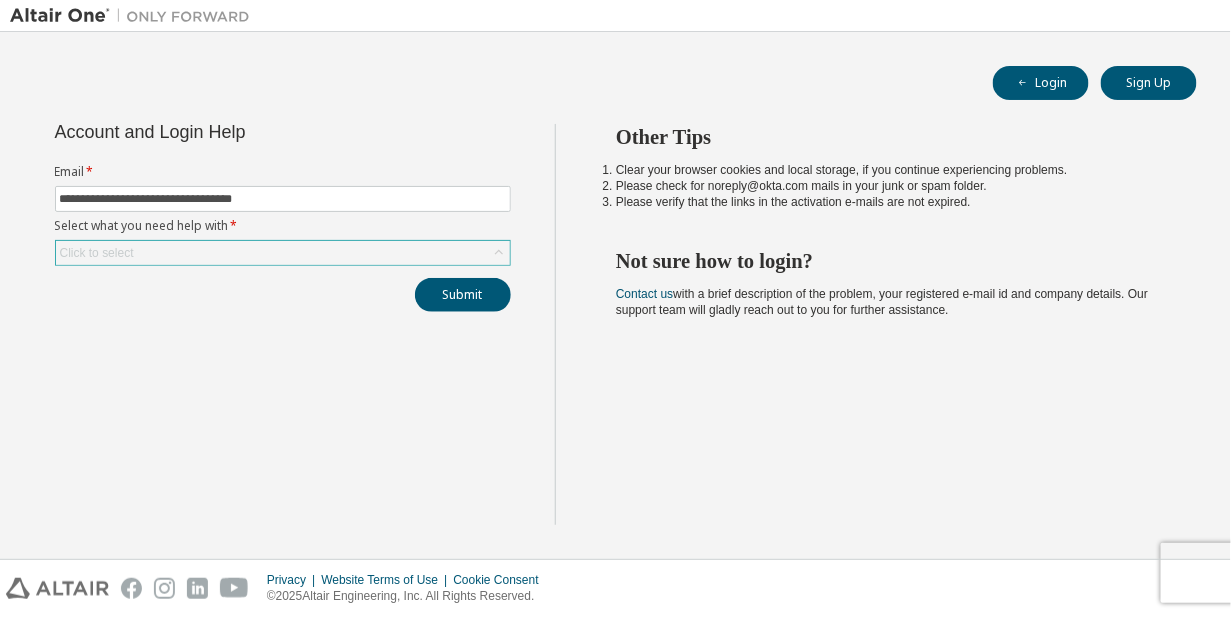 click on "Click to select" at bounding box center [283, 253] 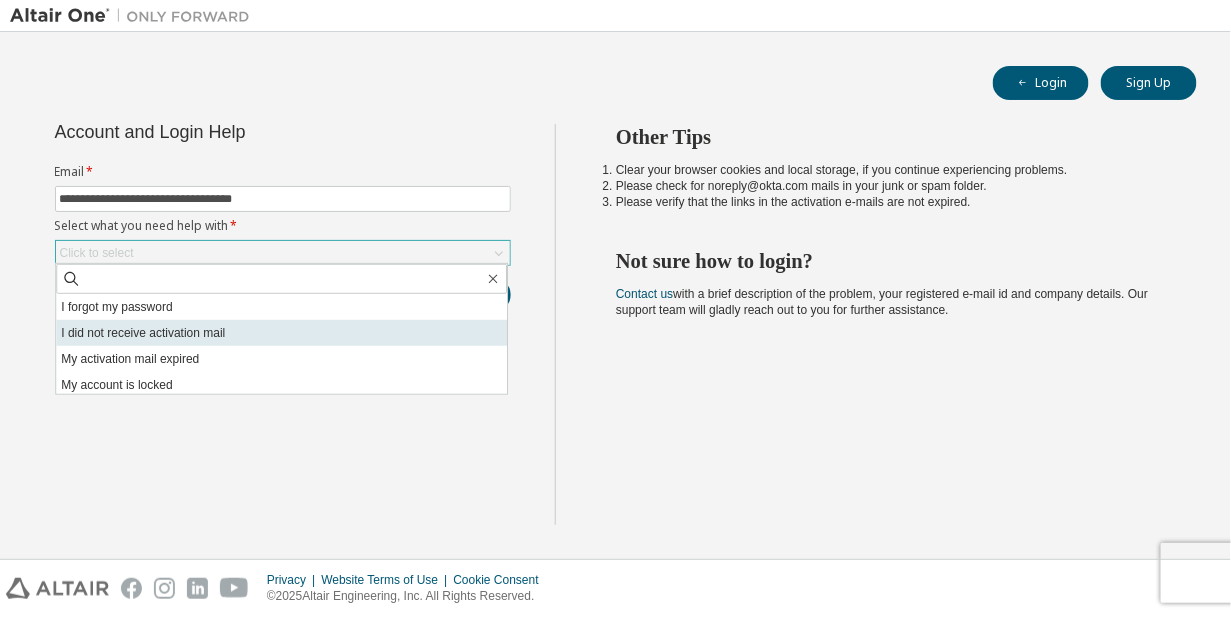 click on "I did not receive activation mail" at bounding box center [281, 333] 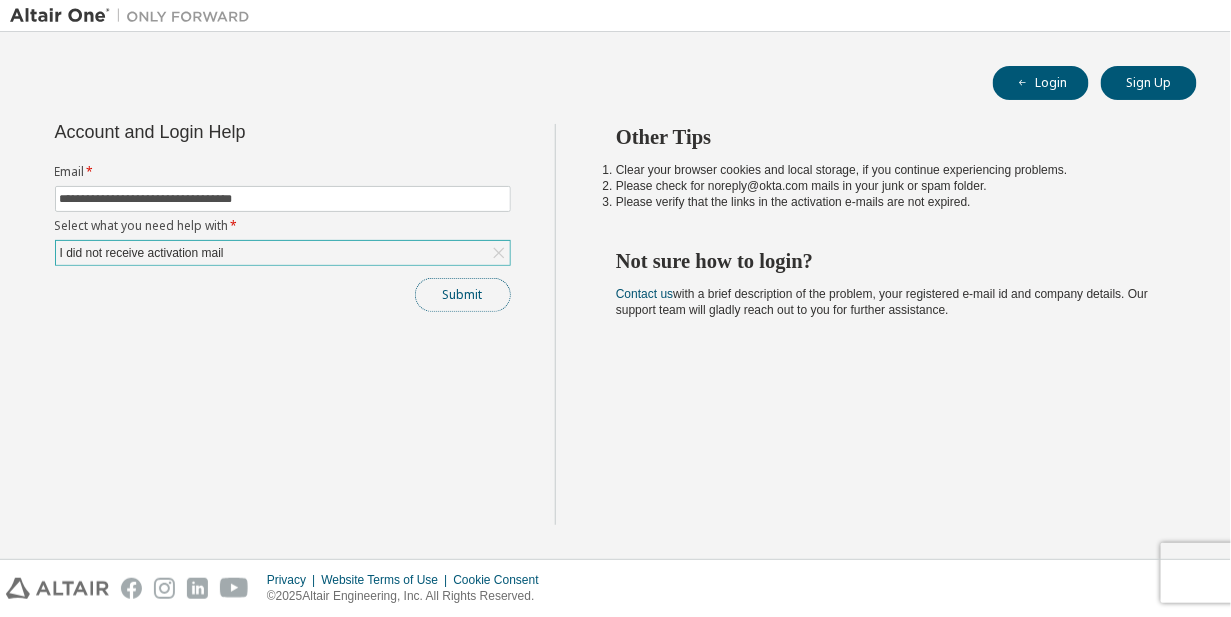 click on "Submit" at bounding box center (463, 295) 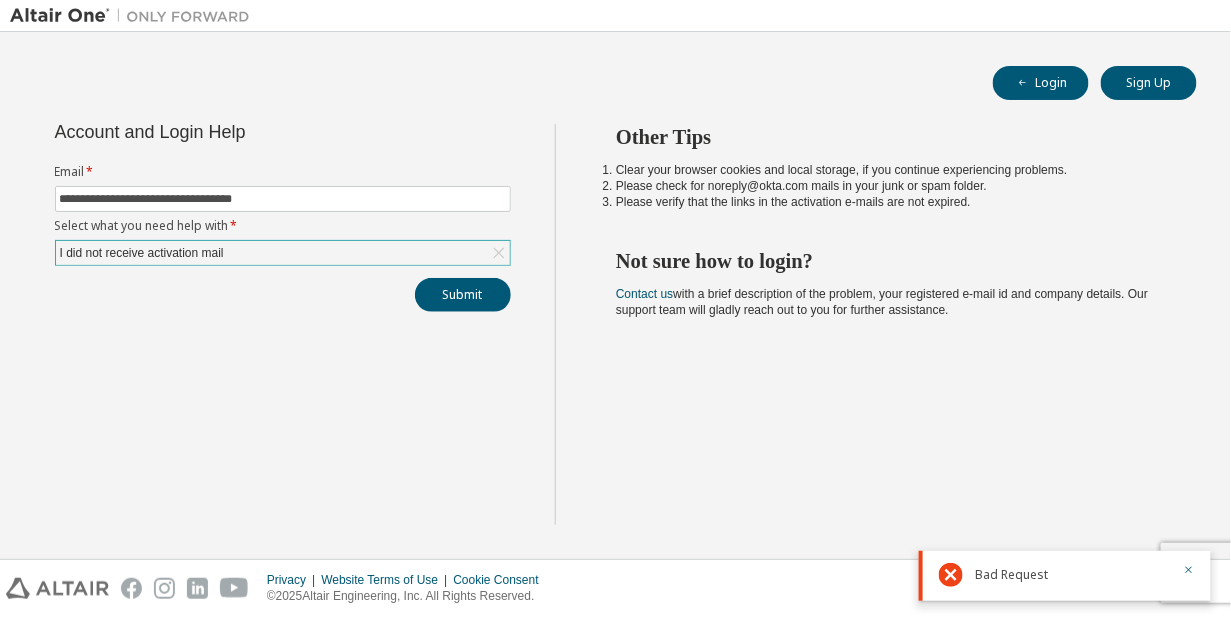 click on "Bad Request" at bounding box center (1073, 575) 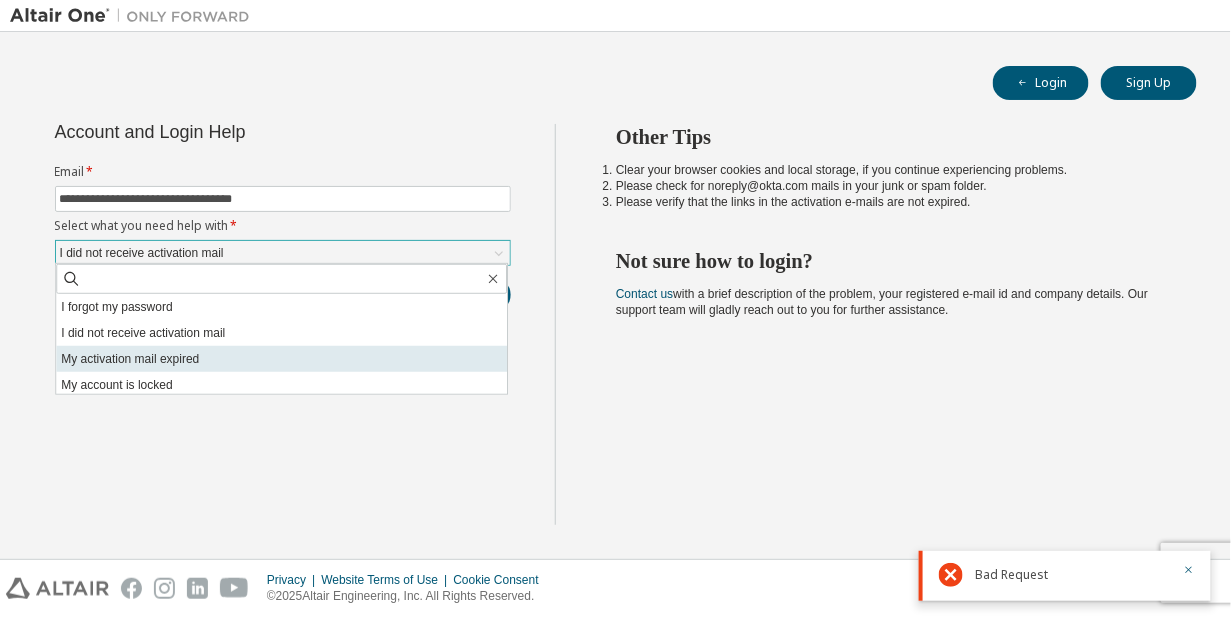 click on "My activation mail expired" at bounding box center (281, 359) 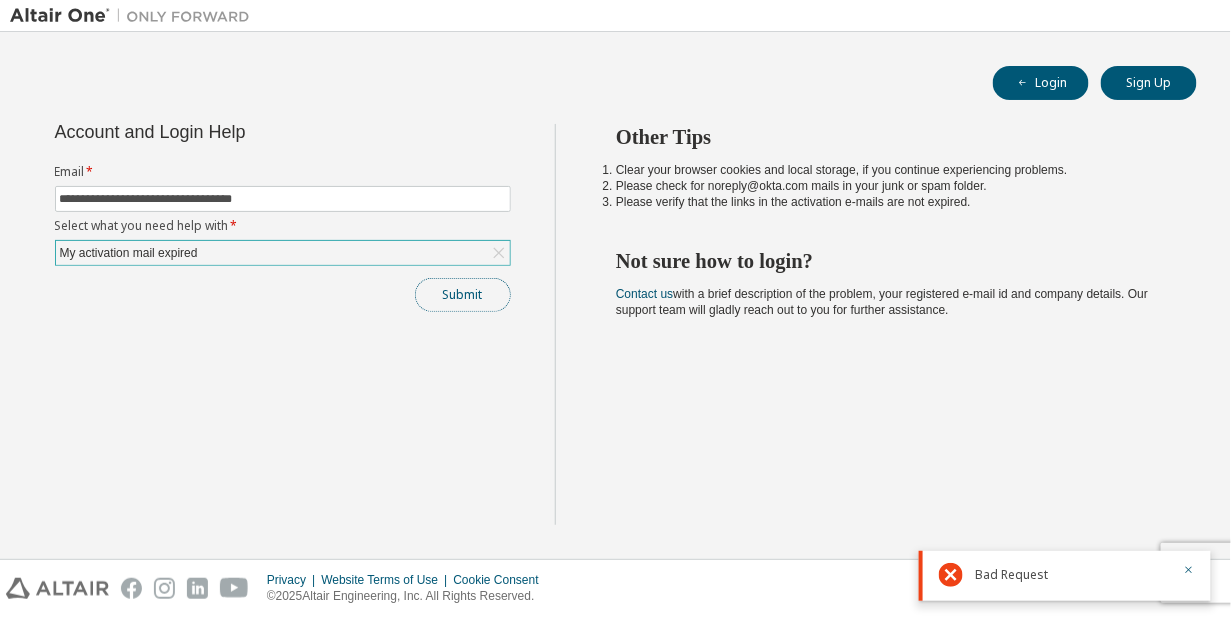 click on "Submit" at bounding box center (463, 295) 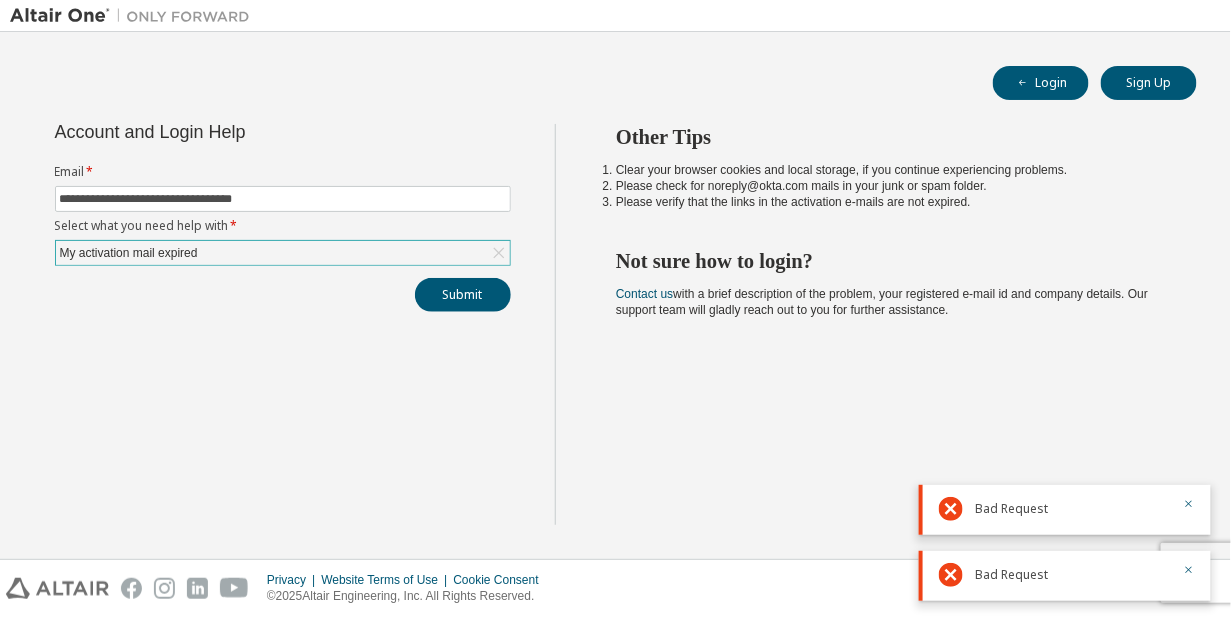 click on "My activation mail expired" at bounding box center (283, 253) 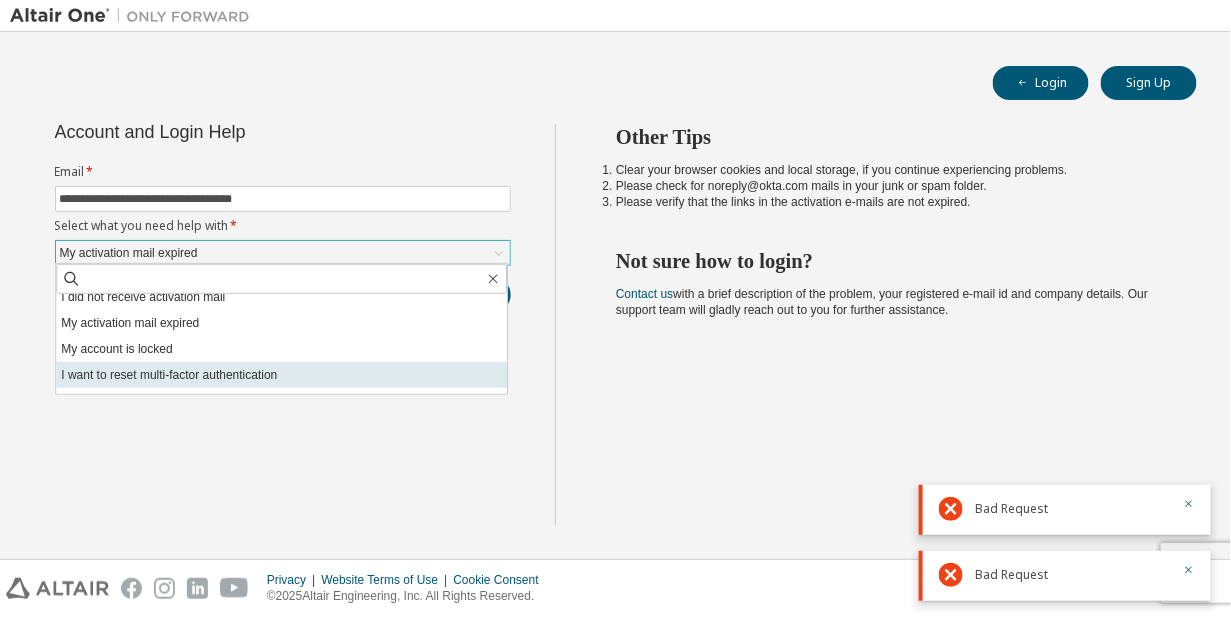 scroll, scrollTop: 55, scrollLeft: 0, axis: vertical 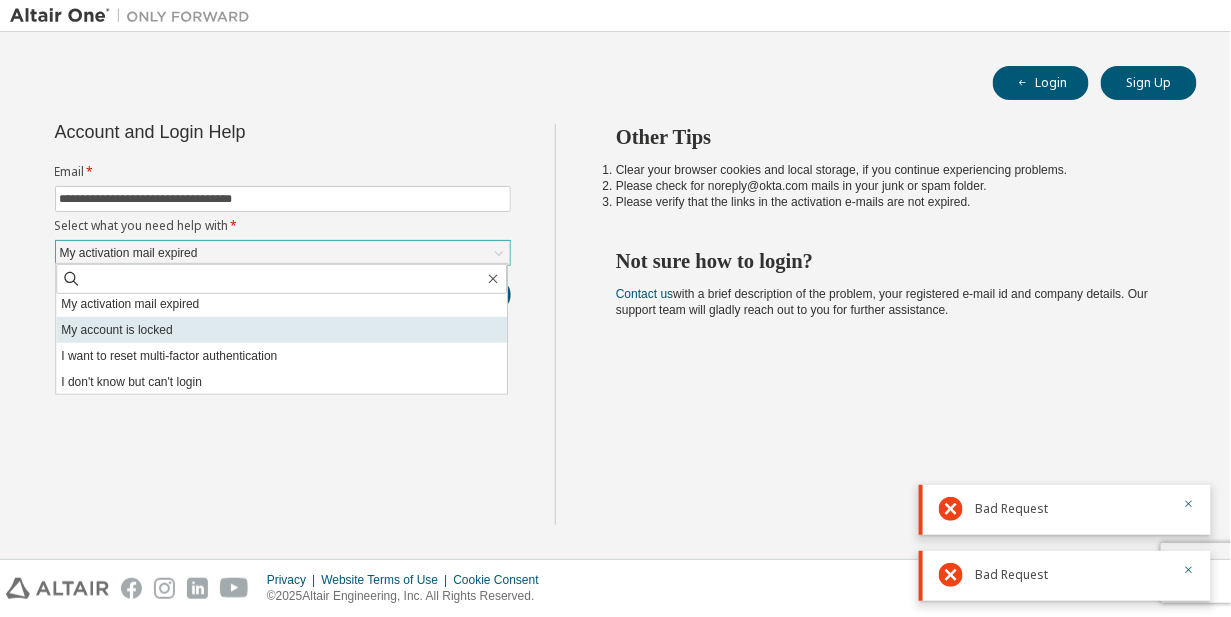 click on "My account is locked" at bounding box center (281, 330) 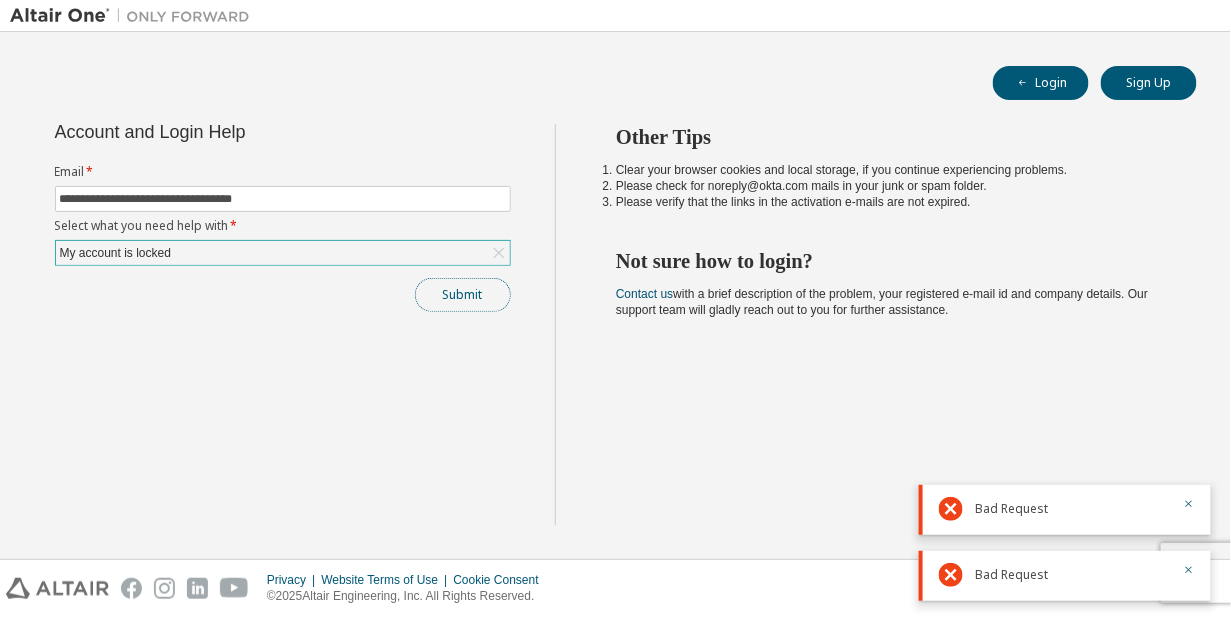 click on "Submit" at bounding box center [463, 295] 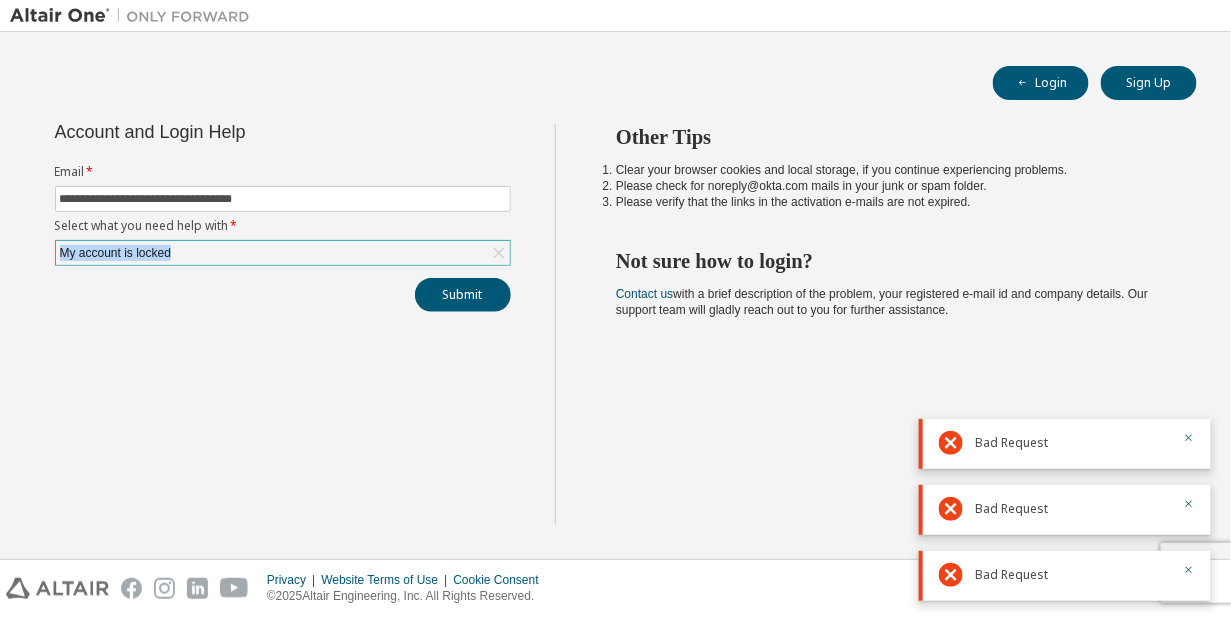 drag, startPoint x: 438, startPoint y: 234, endPoint x: 432, endPoint y: 251, distance: 18.027756 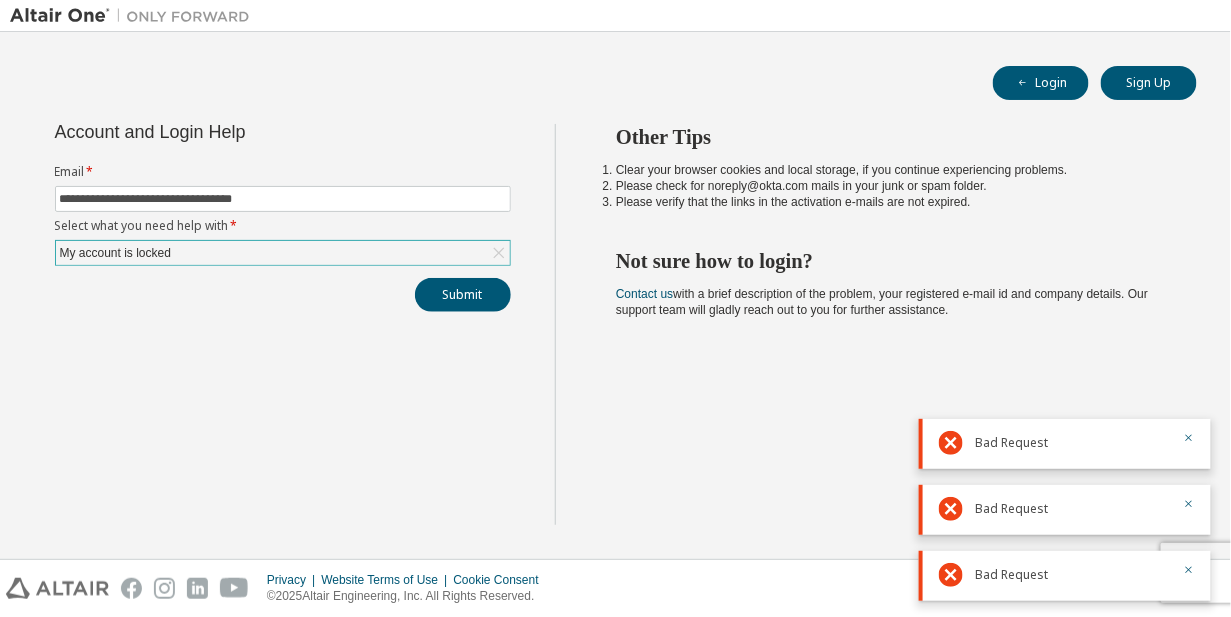 click on "My account is locked" at bounding box center [283, 253] 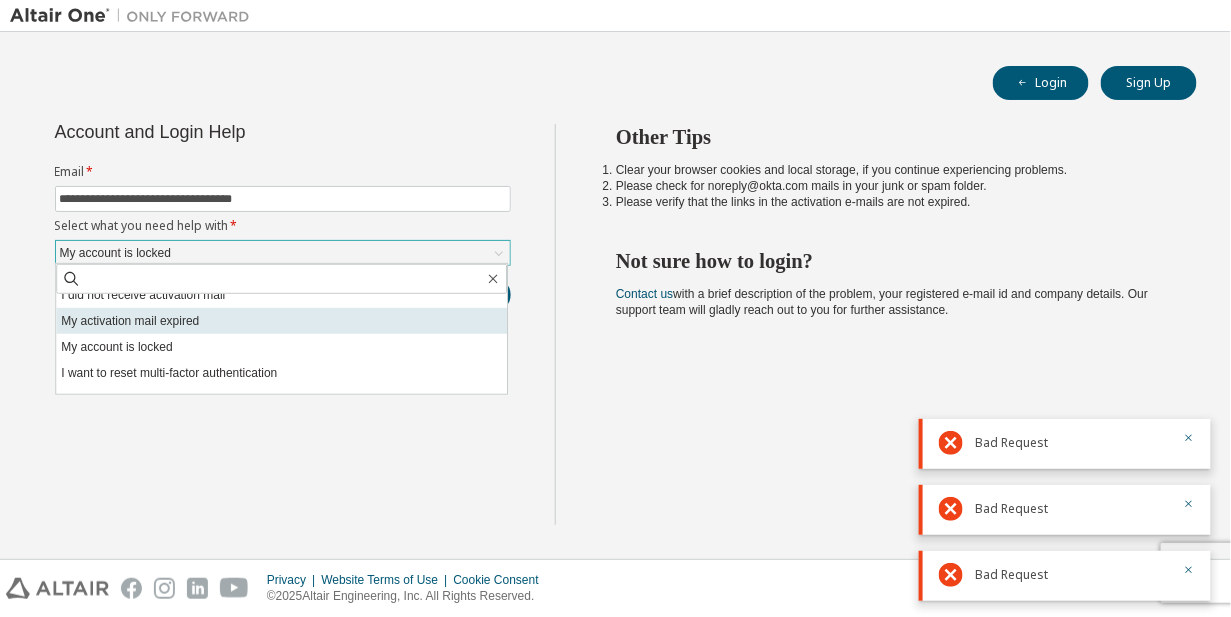 scroll, scrollTop: 55, scrollLeft: 0, axis: vertical 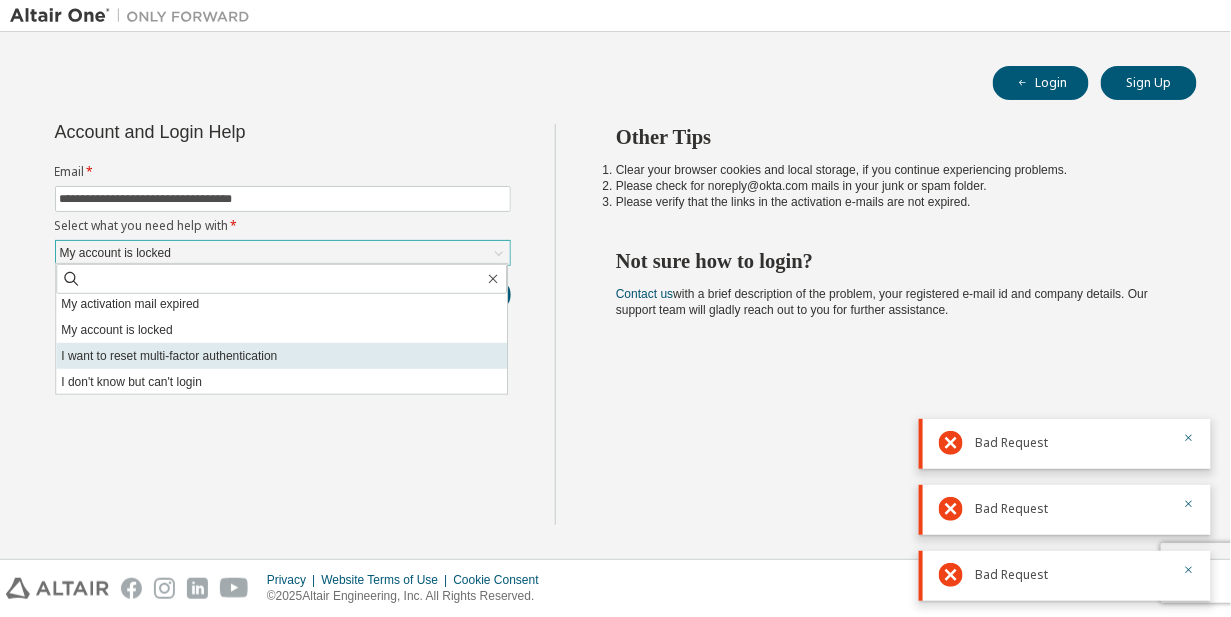 click on "I want to reset multi-factor authentication" at bounding box center [281, 356] 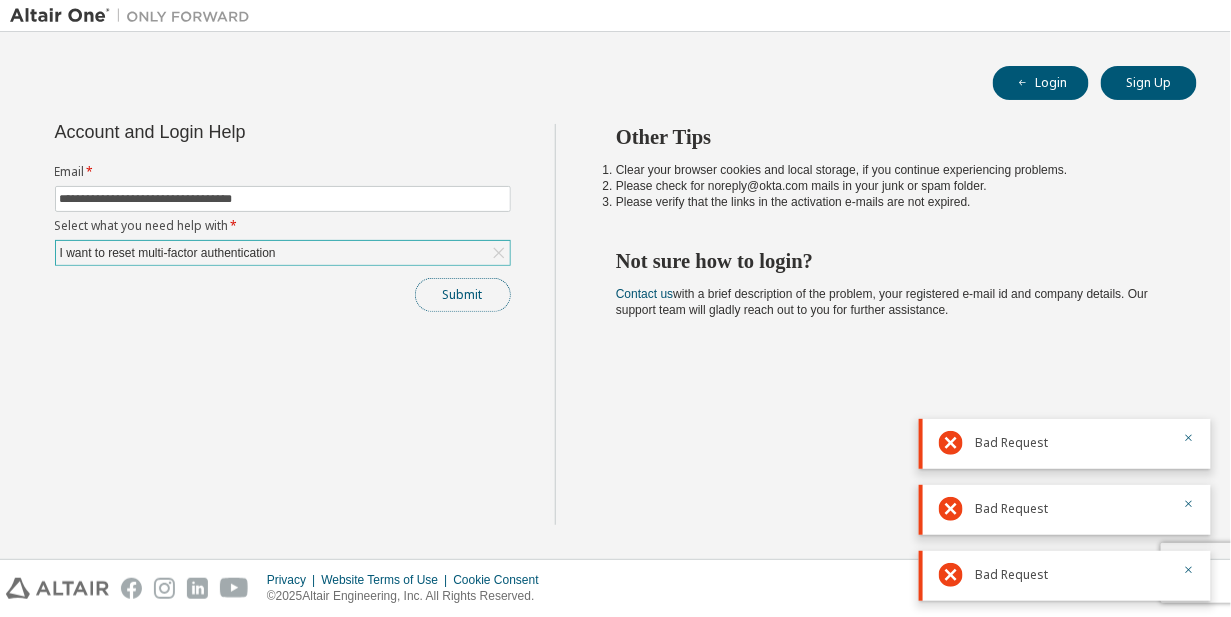 click on "Submit" at bounding box center (463, 295) 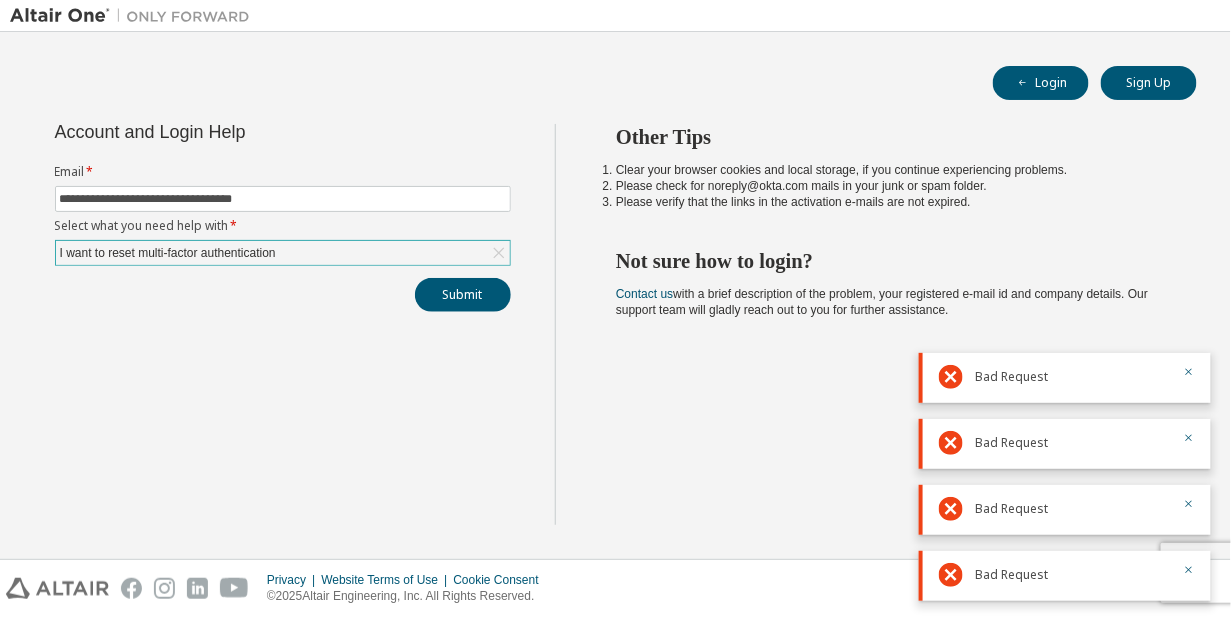 click on "I want to reset multi-factor authentication" at bounding box center (283, 253) 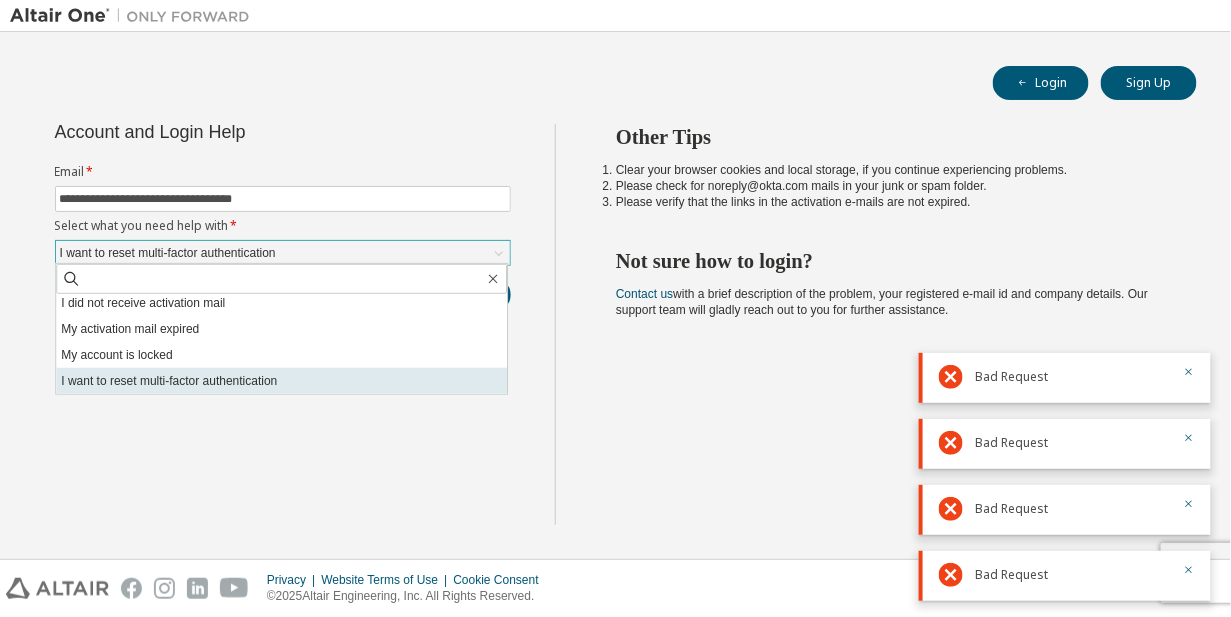 scroll, scrollTop: 55, scrollLeft: 0, axis: vertical 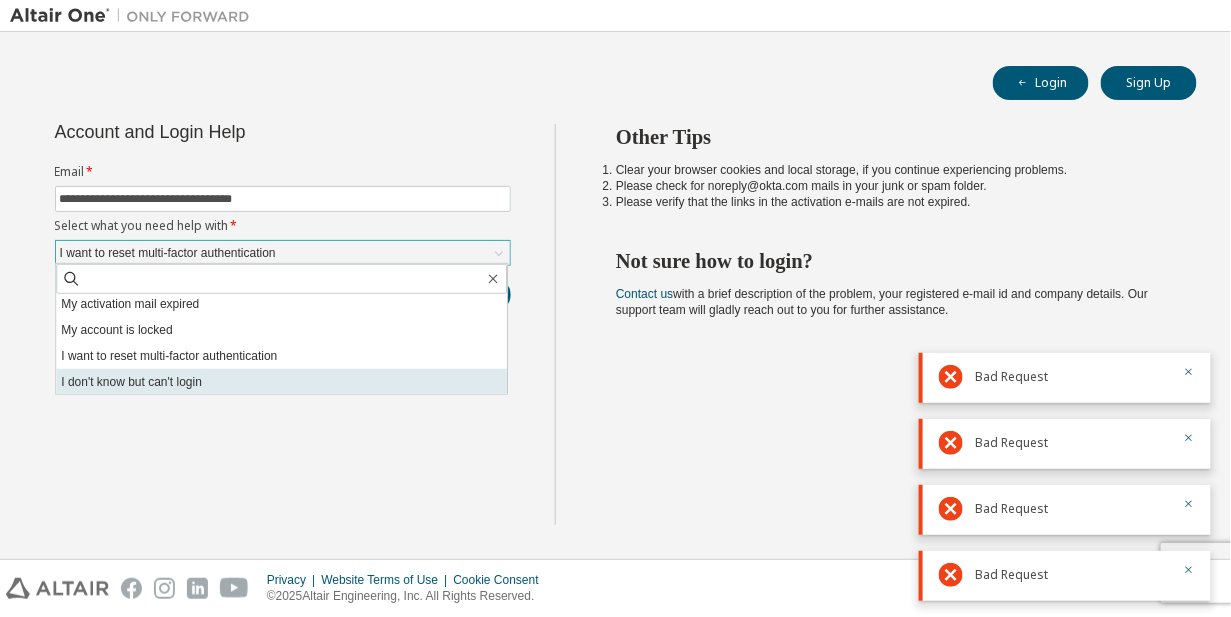 click on "I don't know but can't login" at bounding box center (281, 382) 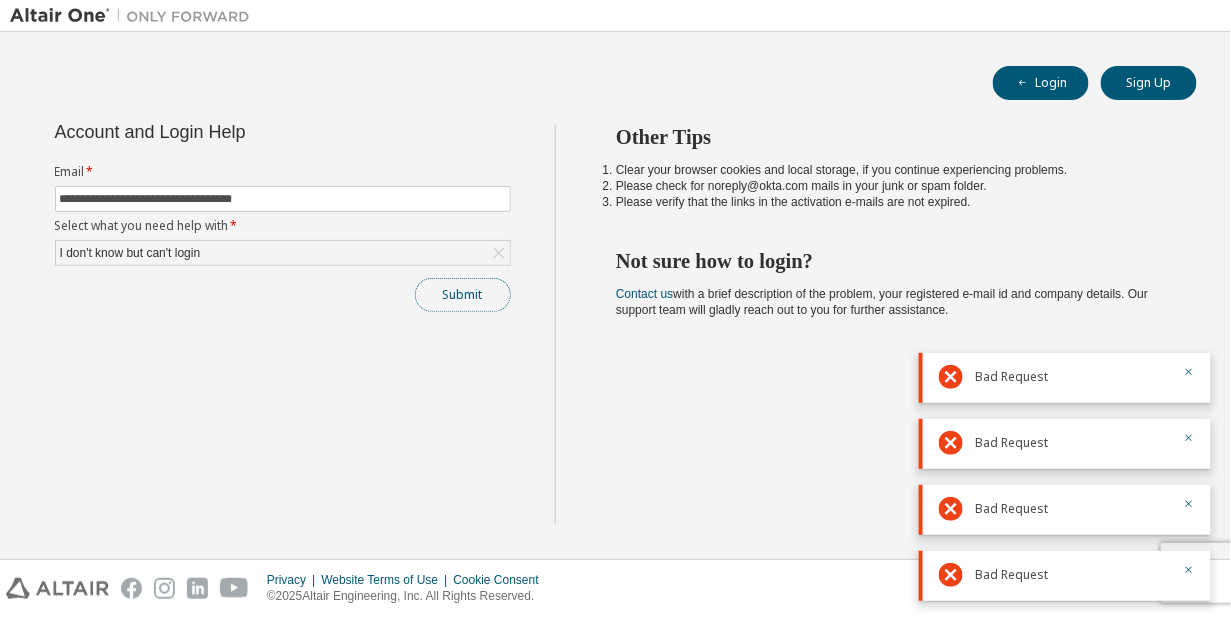 click on "Submit" at bounding box center (463, 295) 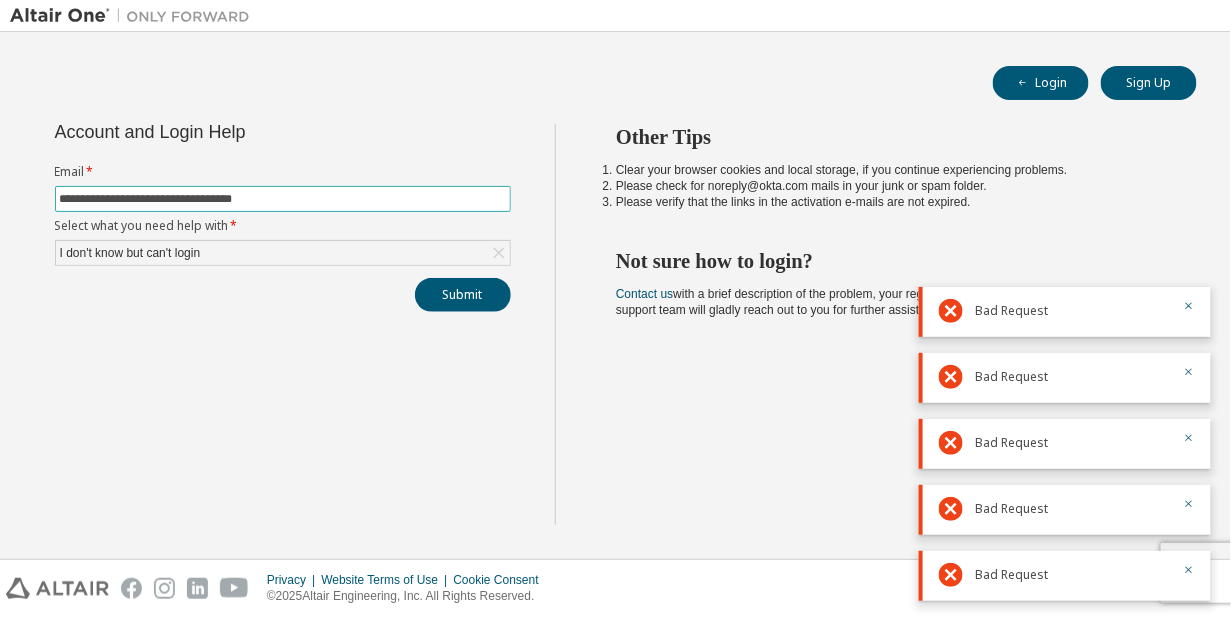 click on "**********" at bounding box center [283, 199] 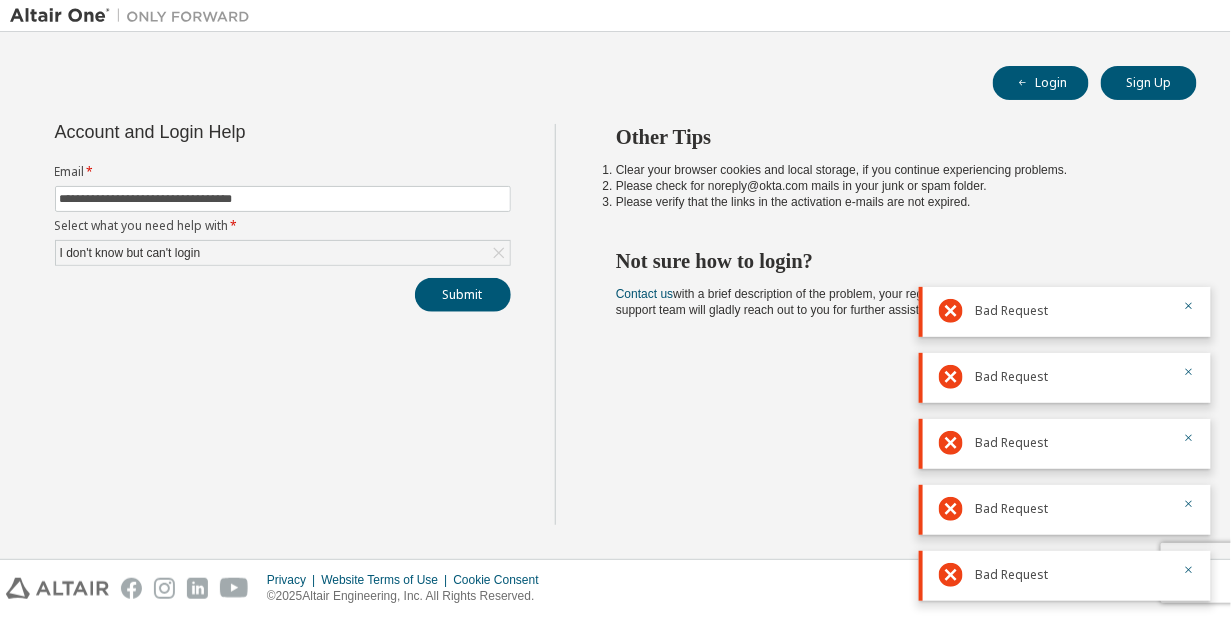 click on "Bad Request" at bounding box center (1065, 312) 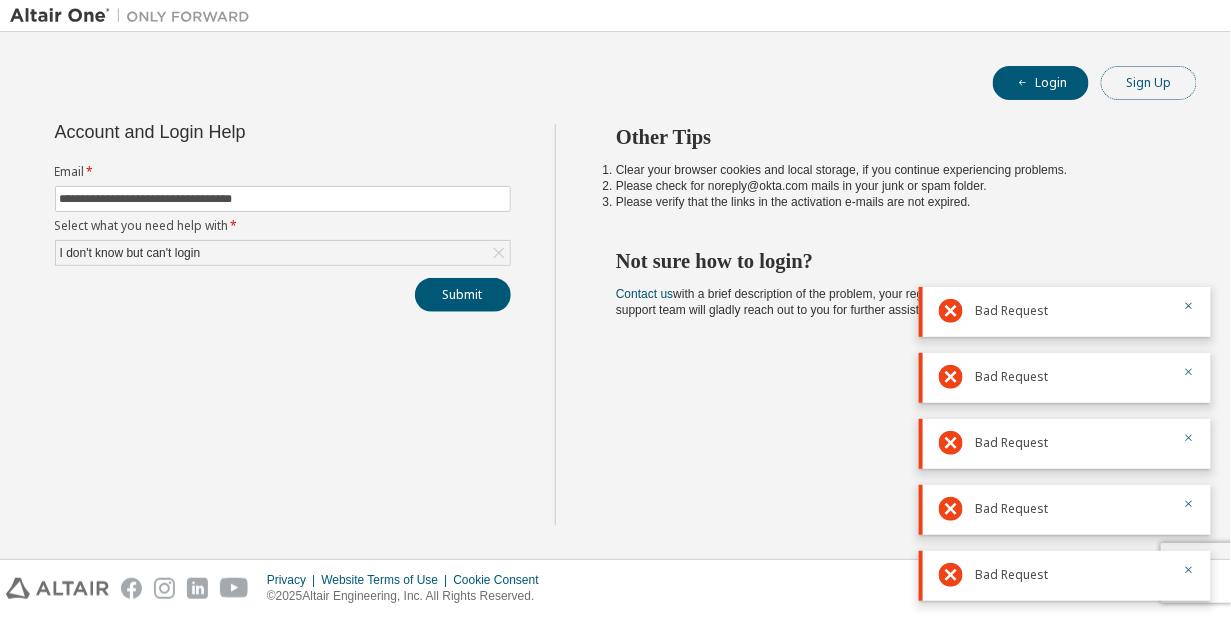 click on "Sign Up" at bounding box center [1149, 83] 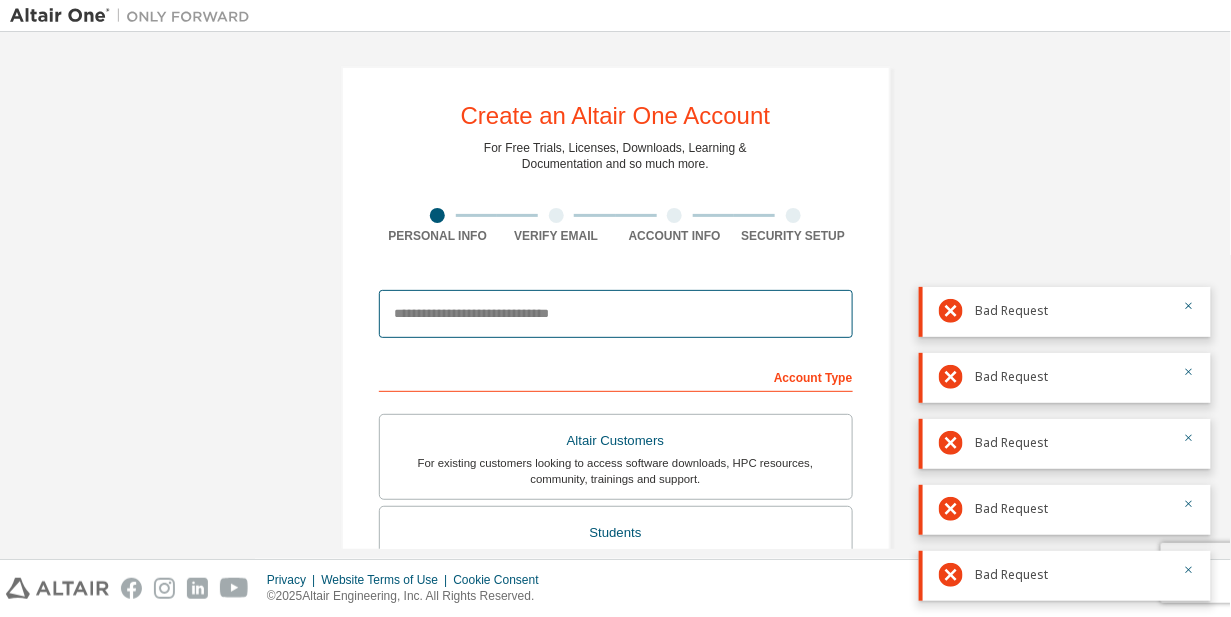 click at bounding box center (616, 314) 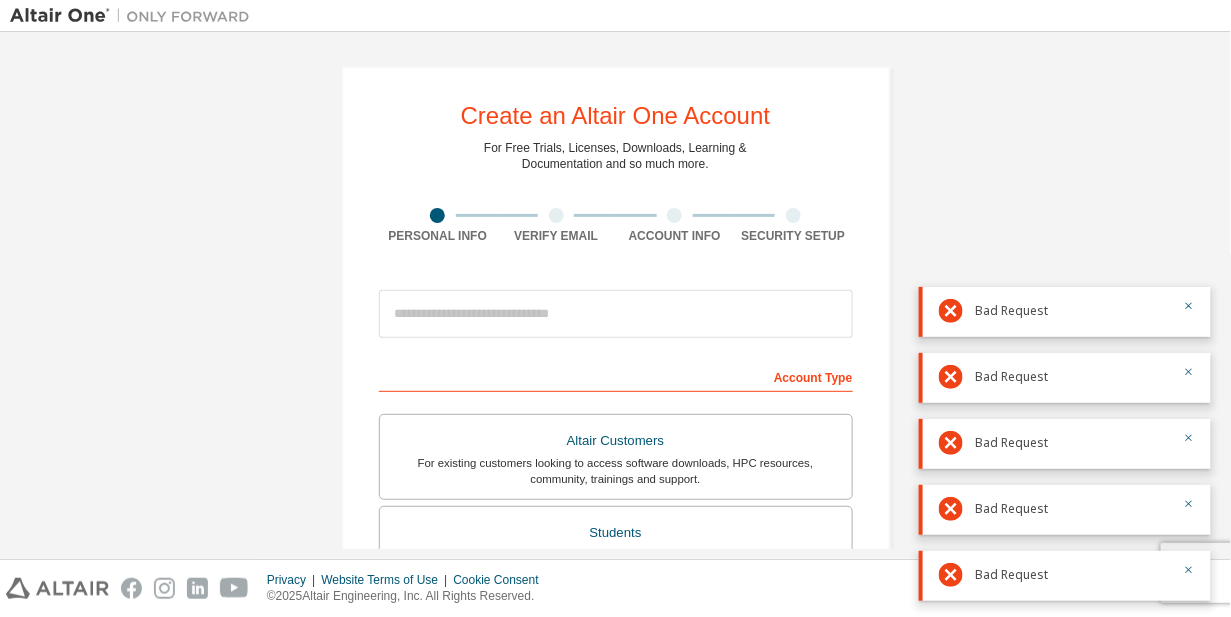 click on "Account Type" at bounding box center [616, 376] 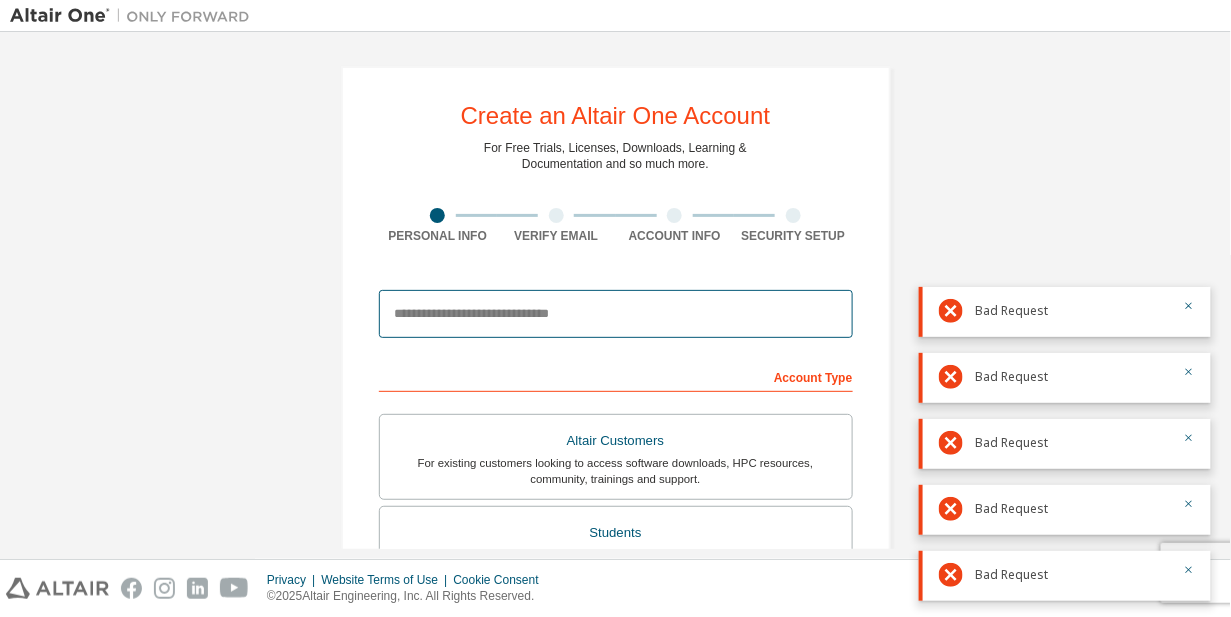 click at bounding box center (616, 314) 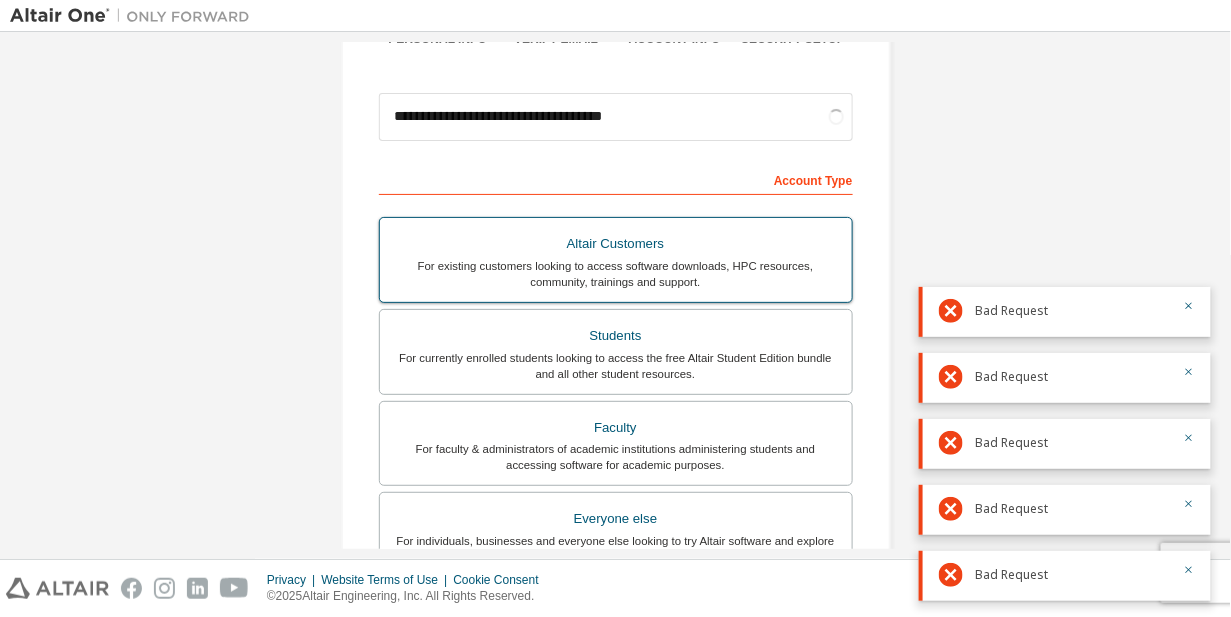 click on "For existing customers looking to access software downloads, HPC resources, community, trainings and support." at bounding box center (616, 274) 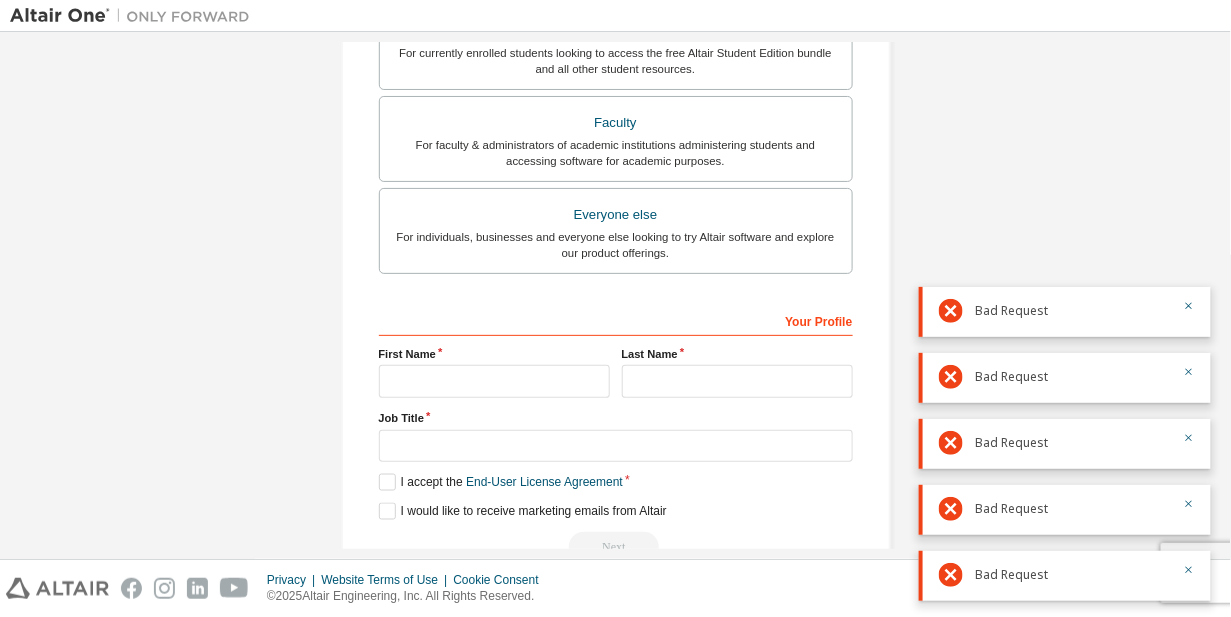 scroll, scrollTop: 614, scrollLeft: 0, axis: vertical 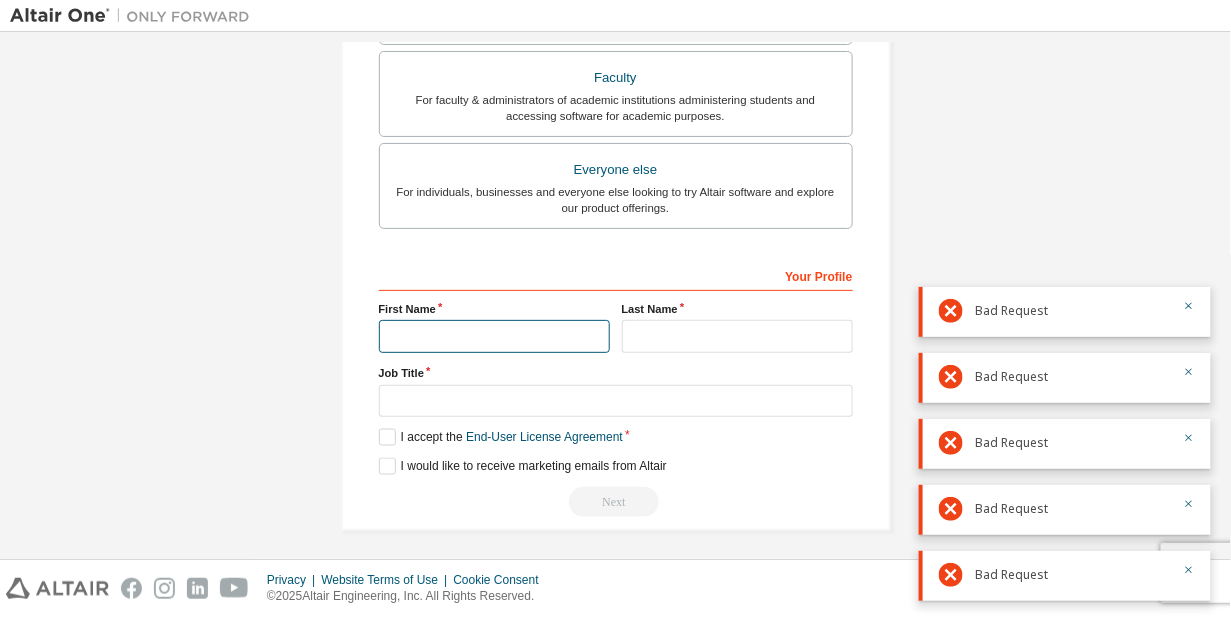 click at bounding box center [494, 336] 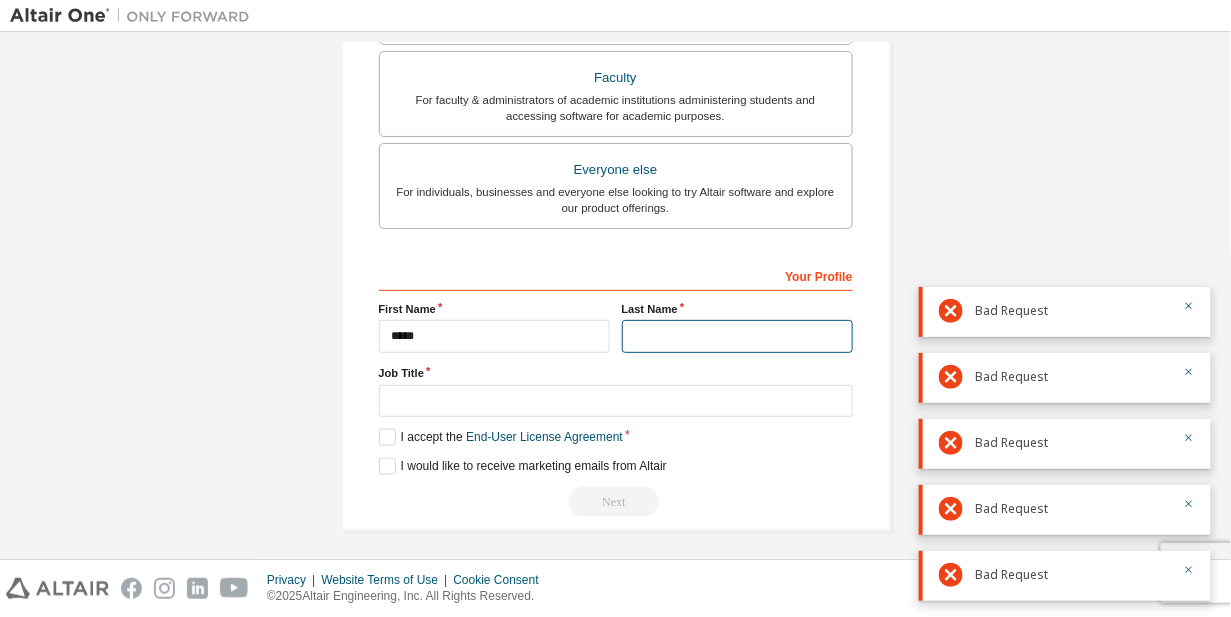 click at bounding box center [737, 336] 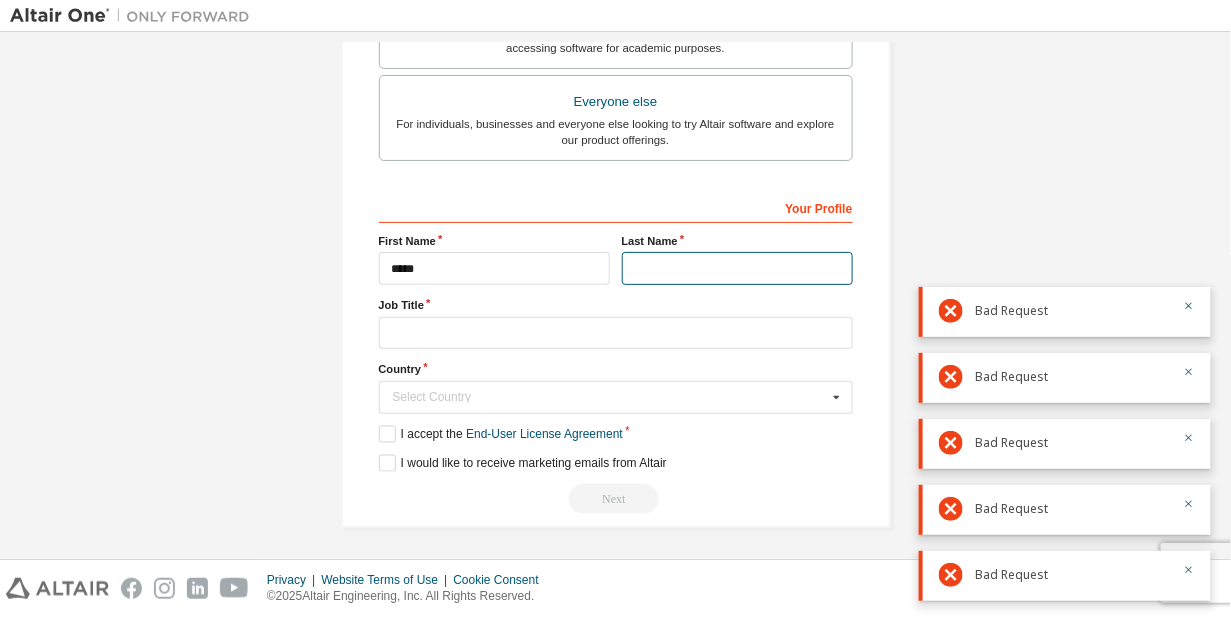 scroll, scrollTop: 546, scrollLeft: 0, axis: vertical 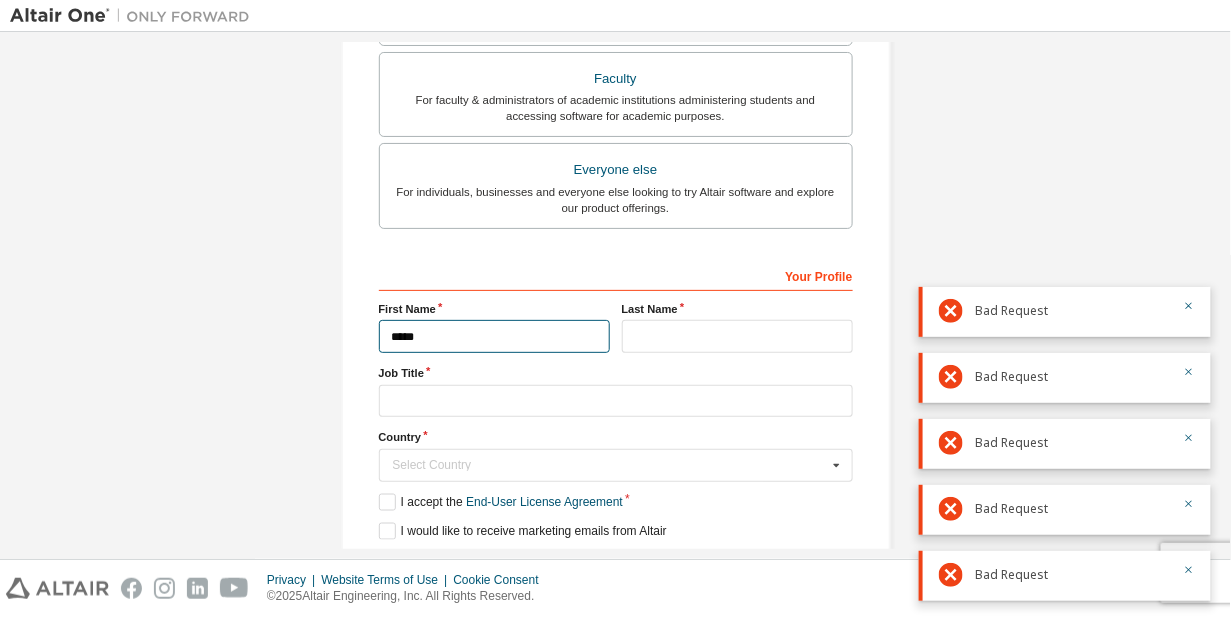 click on "*****" at bounding box center [494, 336] 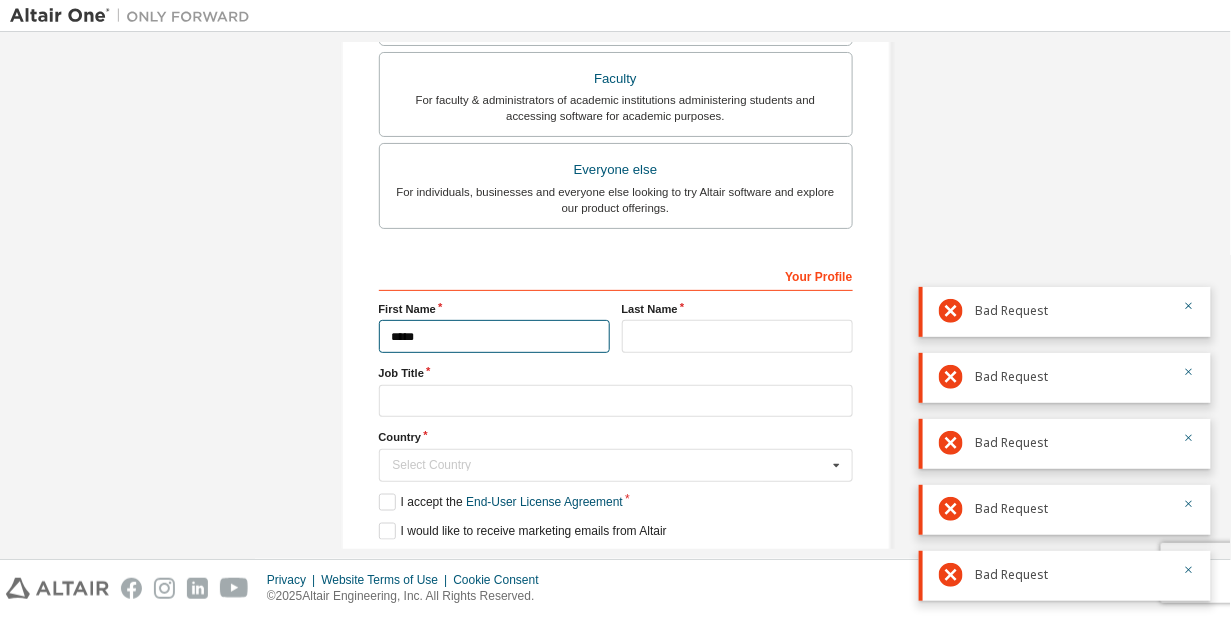 drag, startPoint x: 442, startPoint y: 330, endPoint x: 298, endPoint y: 336, distance: 144.12494 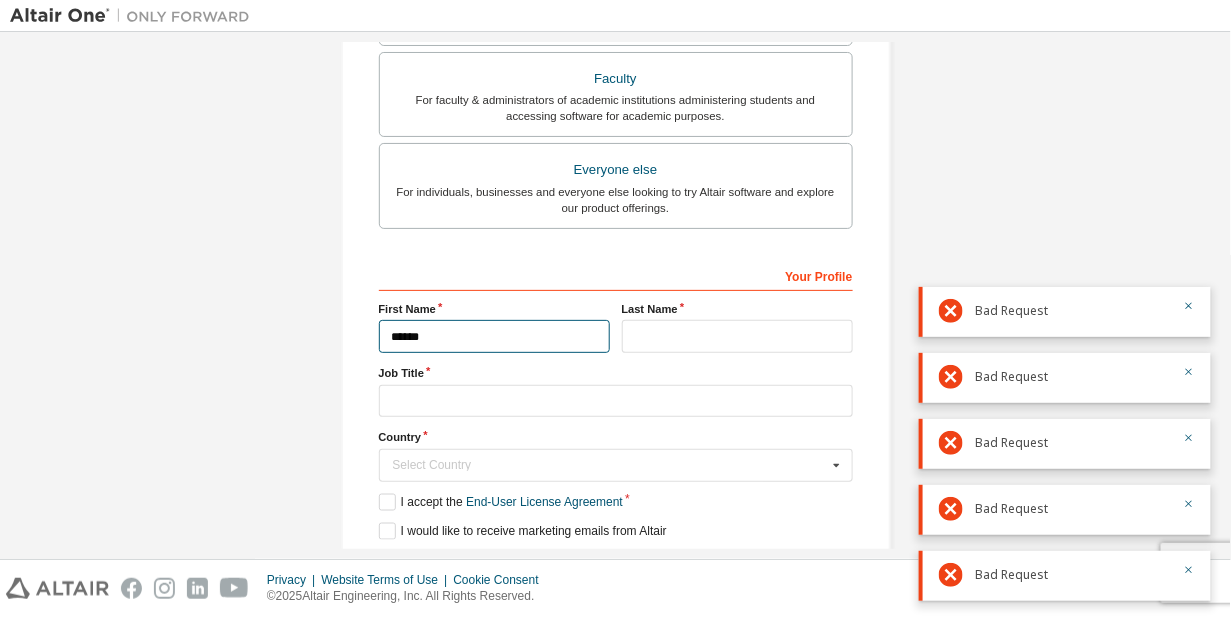 type on "******" 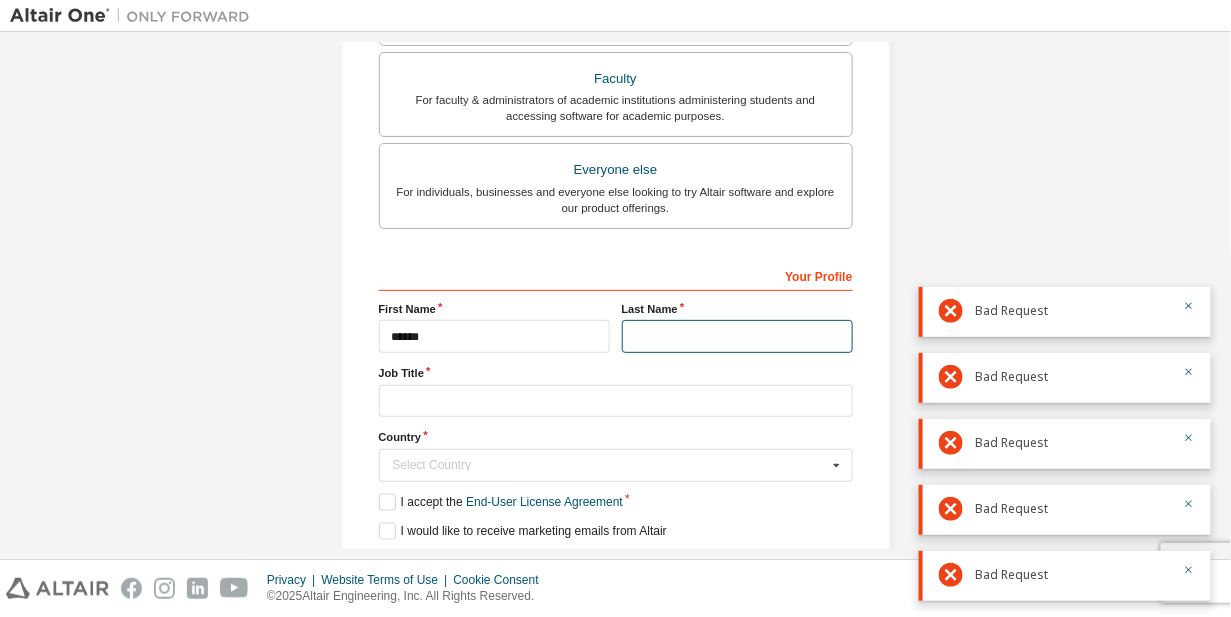 click at bounding box center (737, 336) 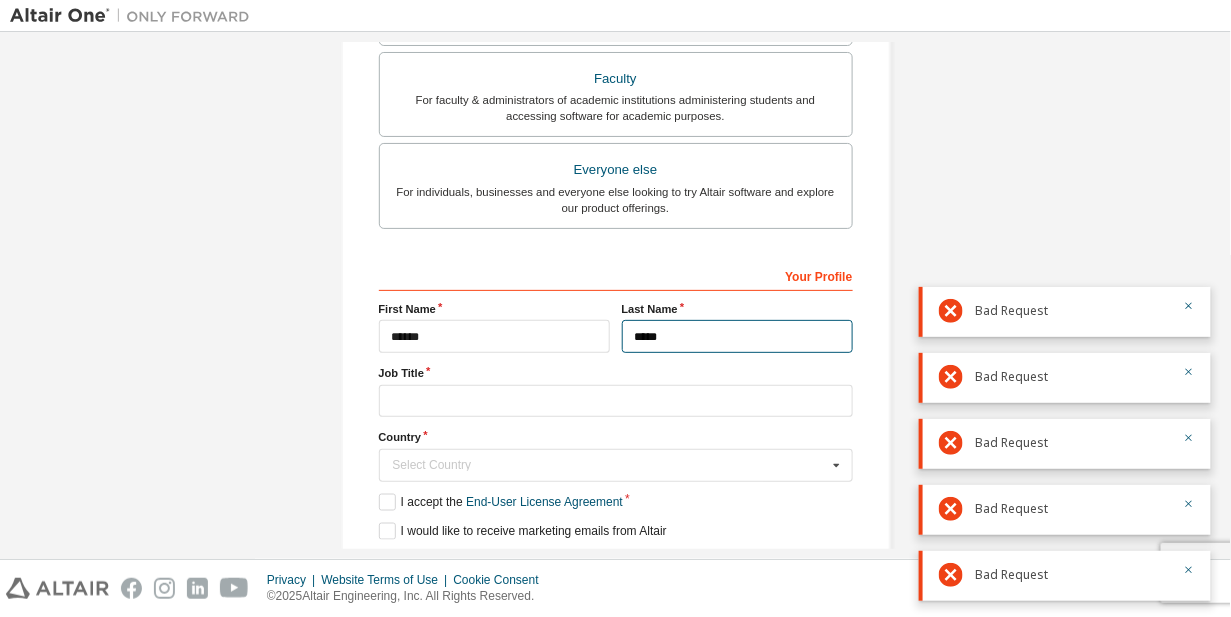 type on "*****" 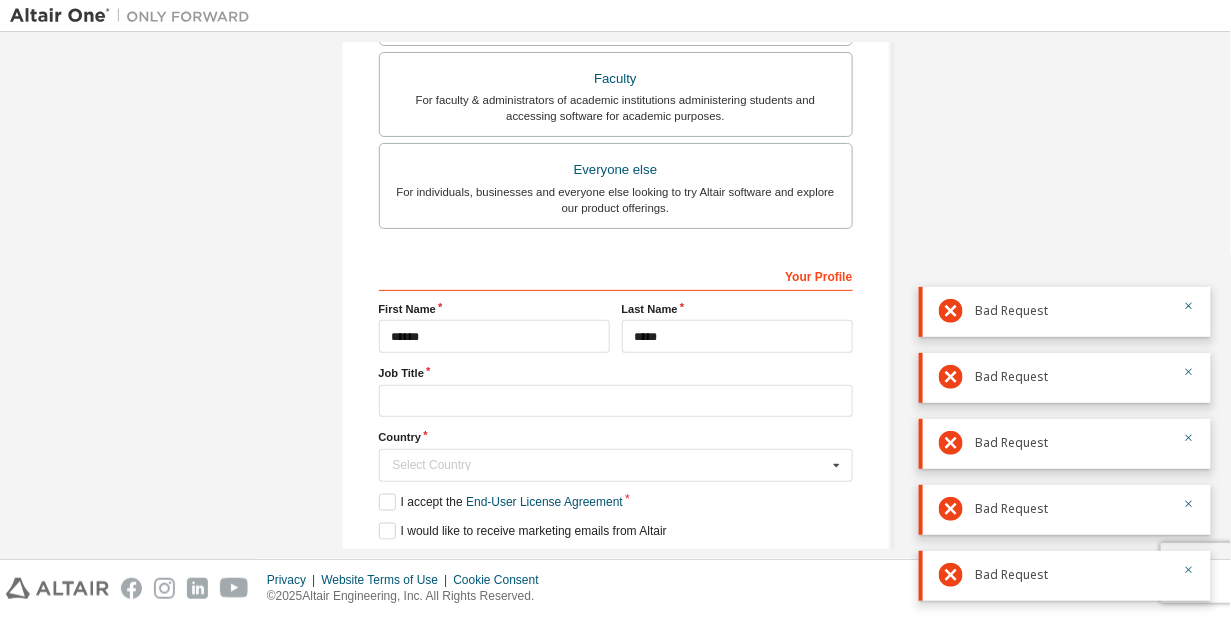 click on "Your Profile First Name ****** Last Name ***** Job Title Country Select Country Afghanistan Åland Islands Albania Algeria American Samoa Andorra Angola Anguilla Antarctica Antigua and Barbuda Argentina Armenia Aruba Australia Austria Azerbaijan Bahamas Bahrain Bangladesh Barbados Belgium Belize Benin Bermuda Bhutan Bolivia (Plurinational State of) Bonaire, Sint Eustatius and Saba Bosnia and Herzegovina Botswana Bouvet Island Brazil British Indian Ocean Territory Brunei Darussalam Bulgaria Burkina Faso Burundi Cabo Verde Cambodia Cameroon Canada Cayman Islands Central African Republic Chad Chile China Christmas Island Cocos (Keeling) Islands Colombia Comoros Congo Congo (Democratic Republic of the) Cook Islands Costa Rica Côte d'Ivoire Croatia Curaçao Cyprus Czech Republic Denmark Djibouti Dominica Dominican Republic Ecuador Egypt El Salvador Equatorial Guinea Eritrea Estonia Ethiopia Falkland Islands (Malvinas) Faroe Islands Fiji Finland France French Guiana French Polynesia French Southern Territories" at bounding box center [616, 420] 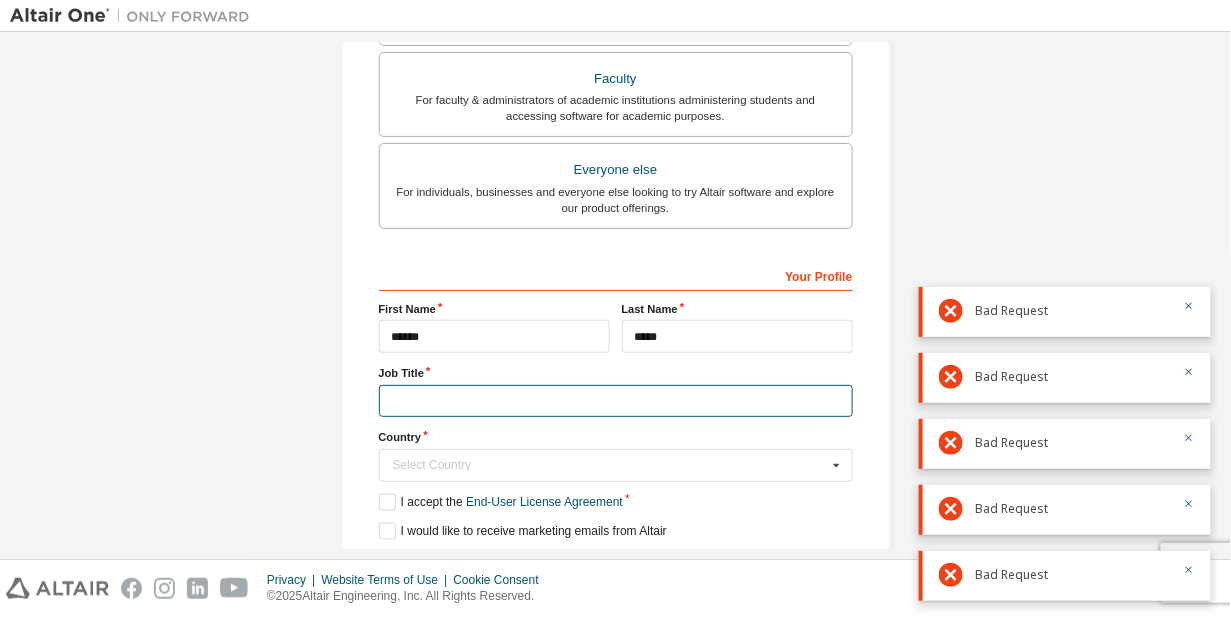 click at bounding box center (616, 401) 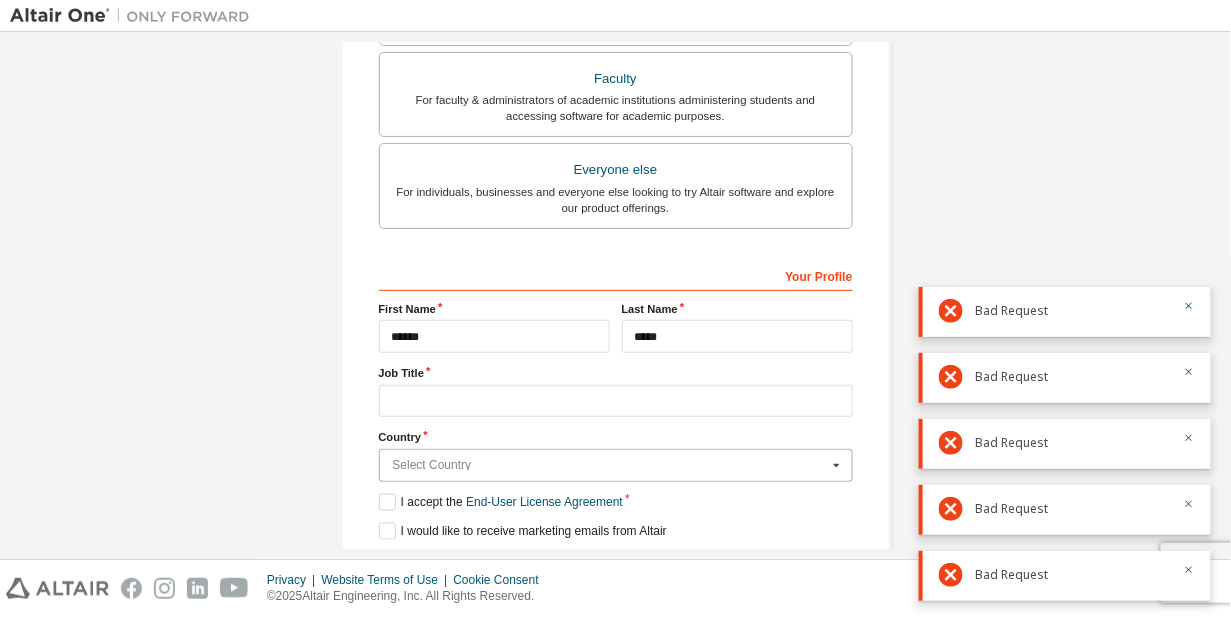 click at bounding box center (617, 465) 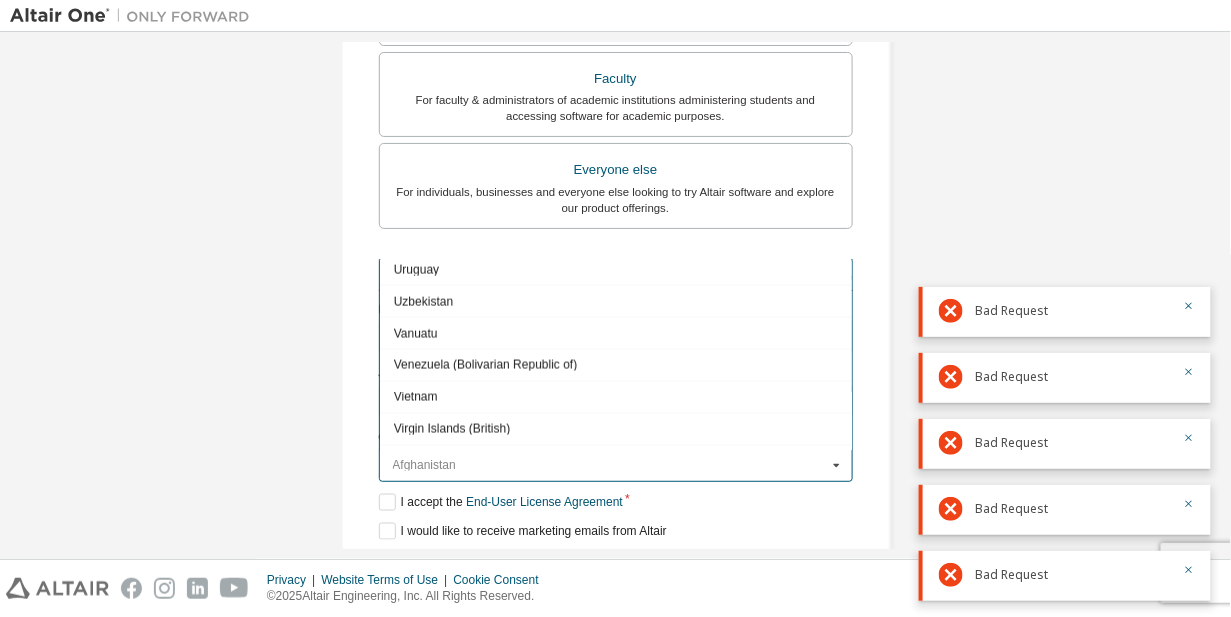 scroll, scrollTop: 7338, scrollLeft: 0, axis: vertical 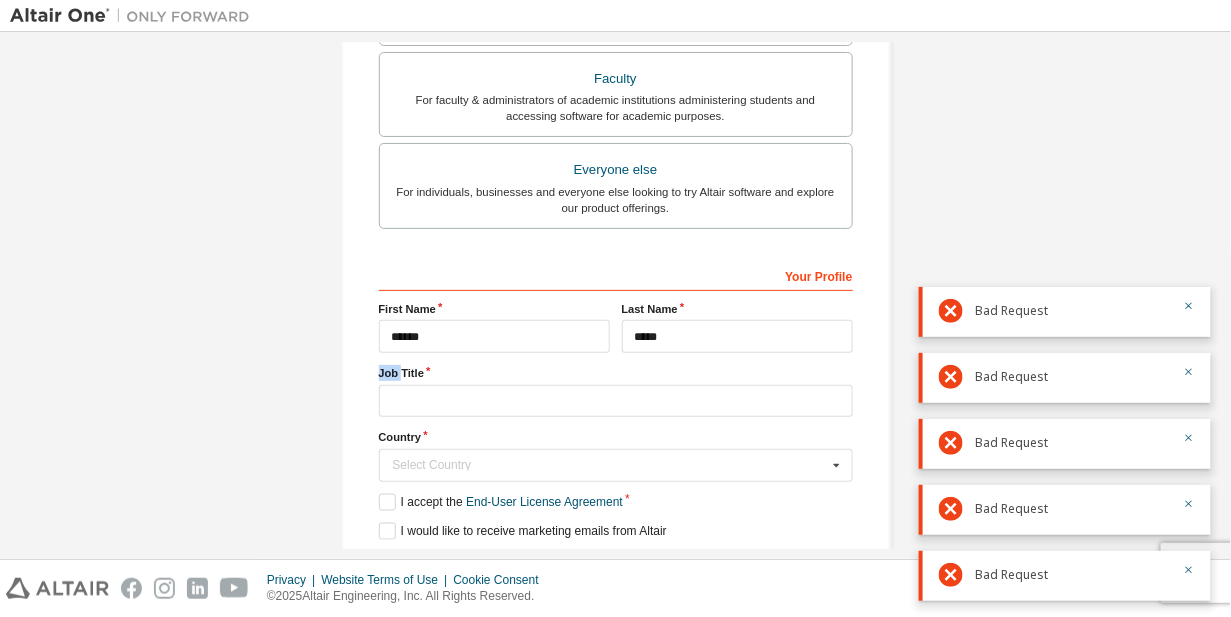 click on "**********" at bounding box center [615, 58] 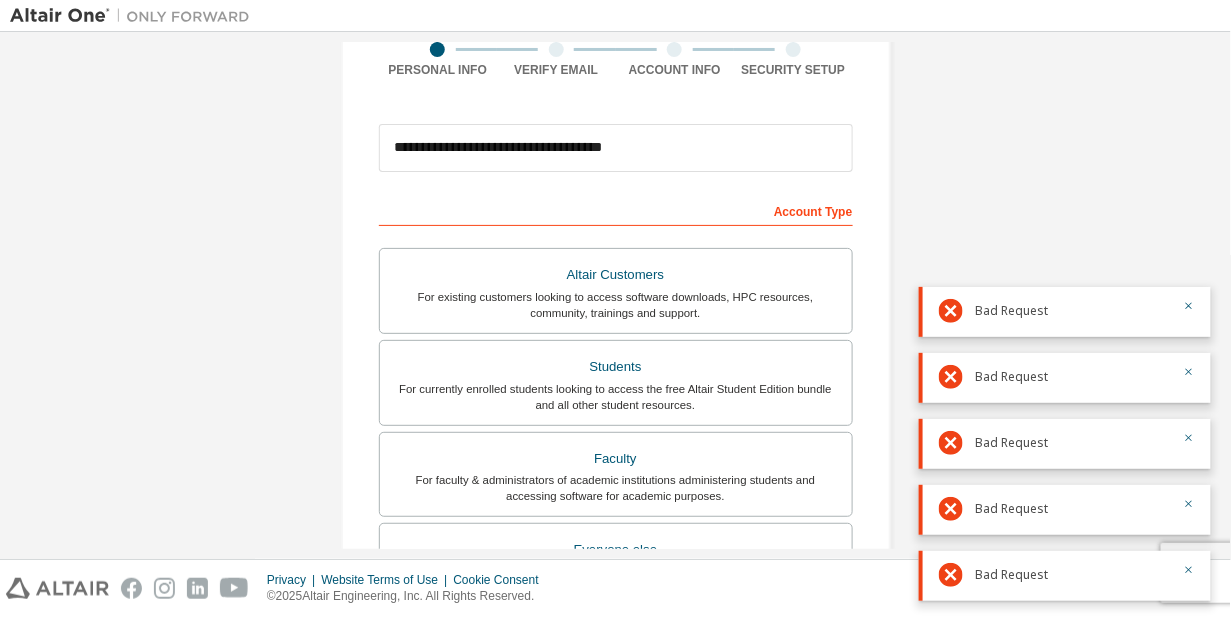 scroll, scrollTop: 0, scrollLeft: 0, axis: both 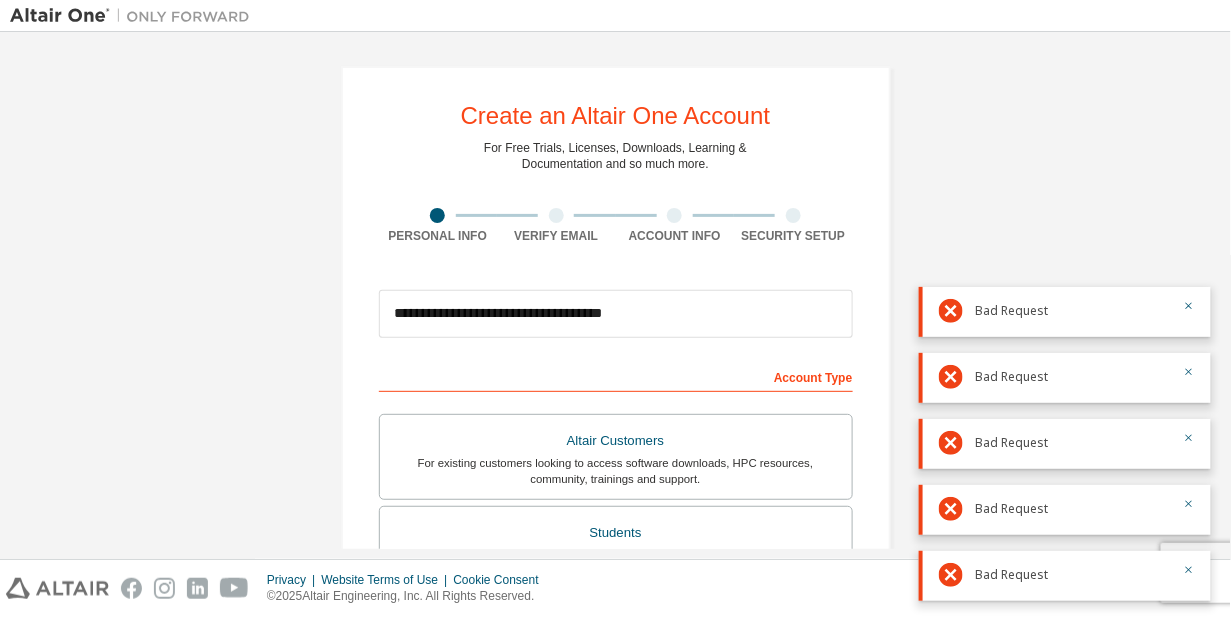 click at bounding box center (135, 16) 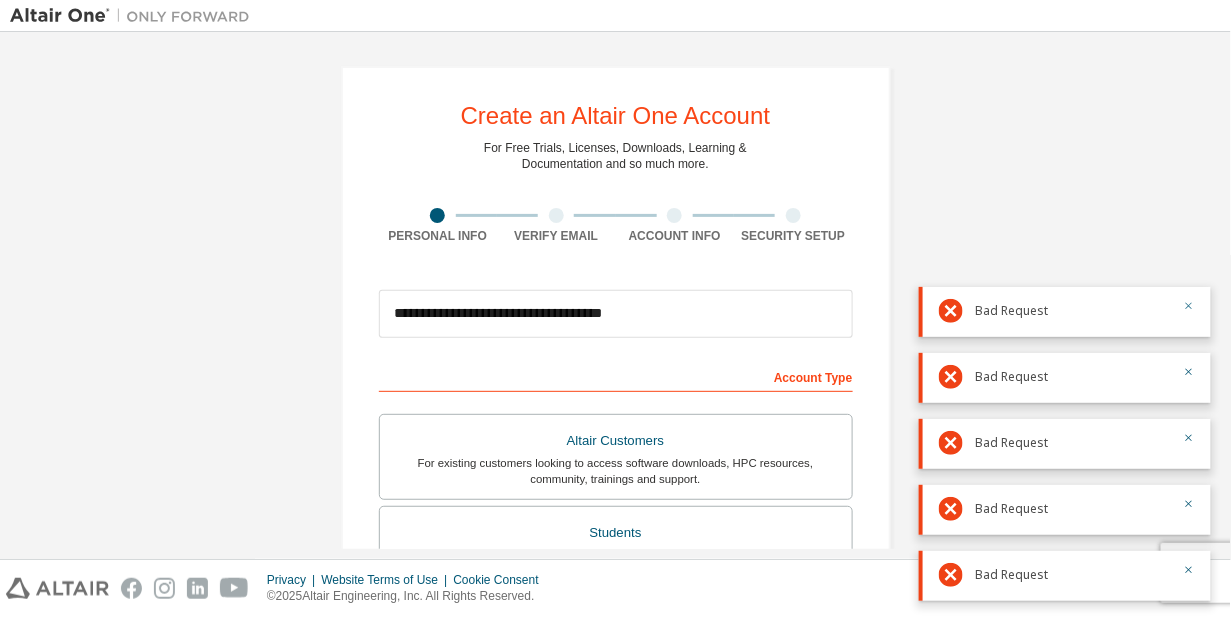 click 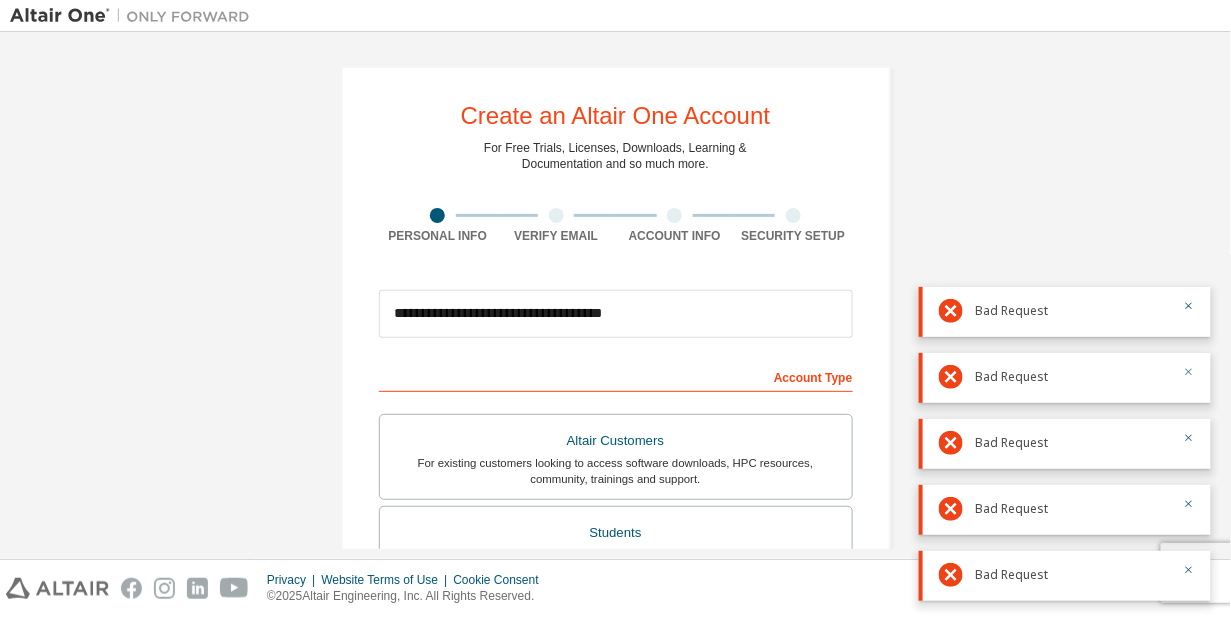 click 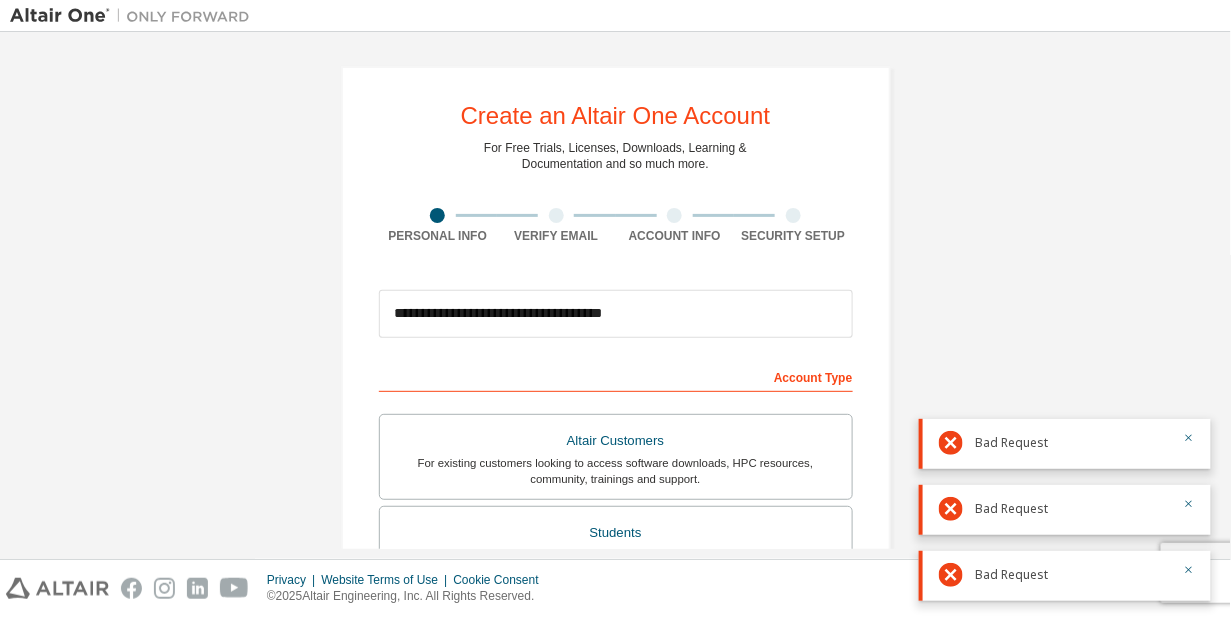 click at bounding box center [793, 215] 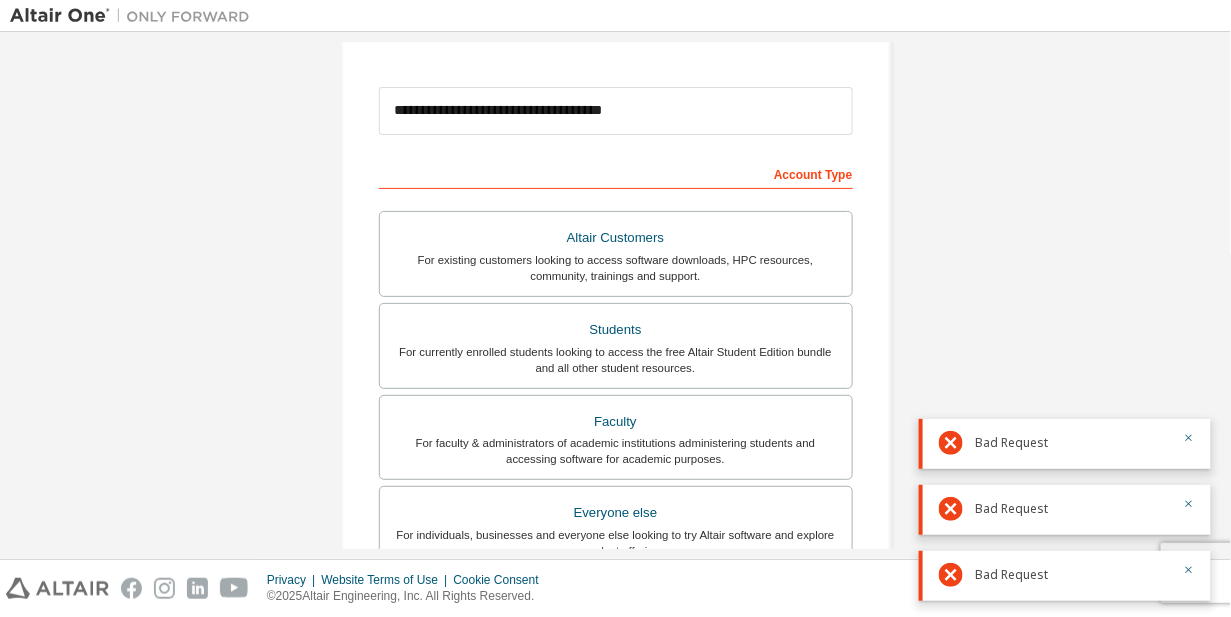 scroll, scrollTop: 328, scrollLeft: 0, axis: vertical 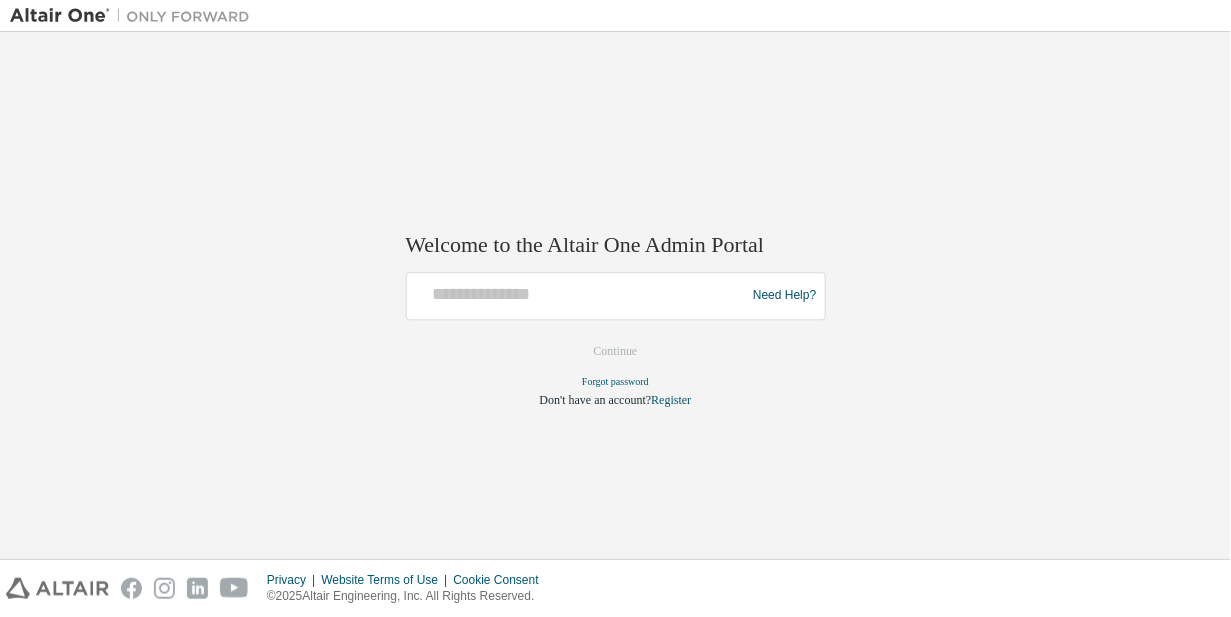 click at bounding box center [579, 296] 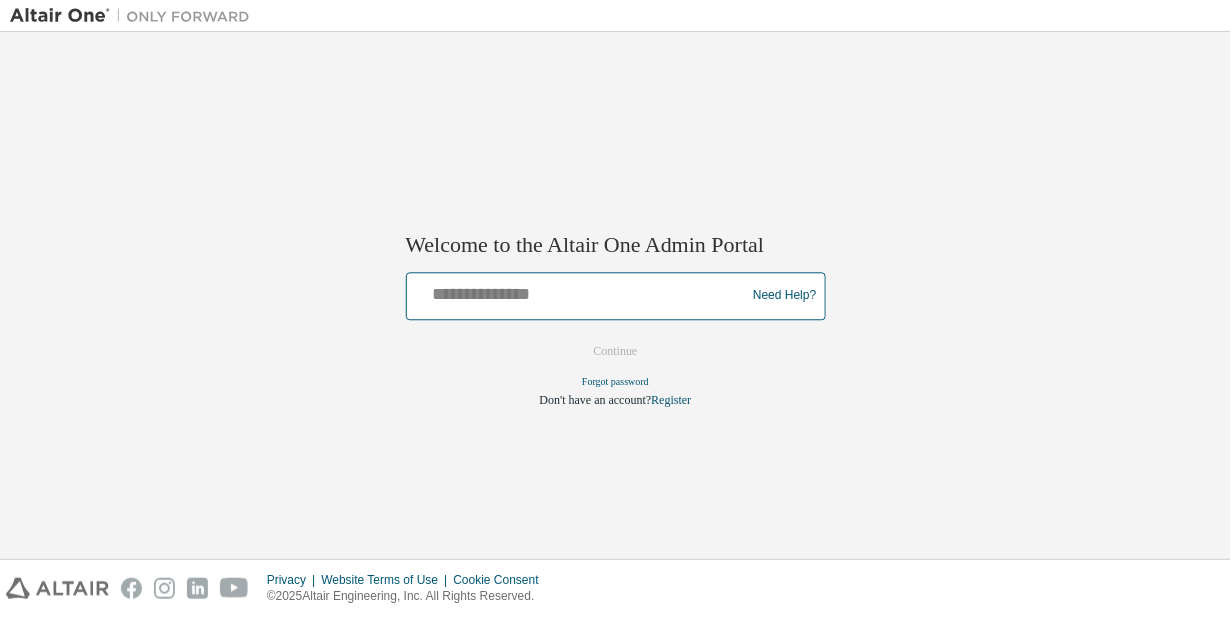 click at bounding box center [579, 291] 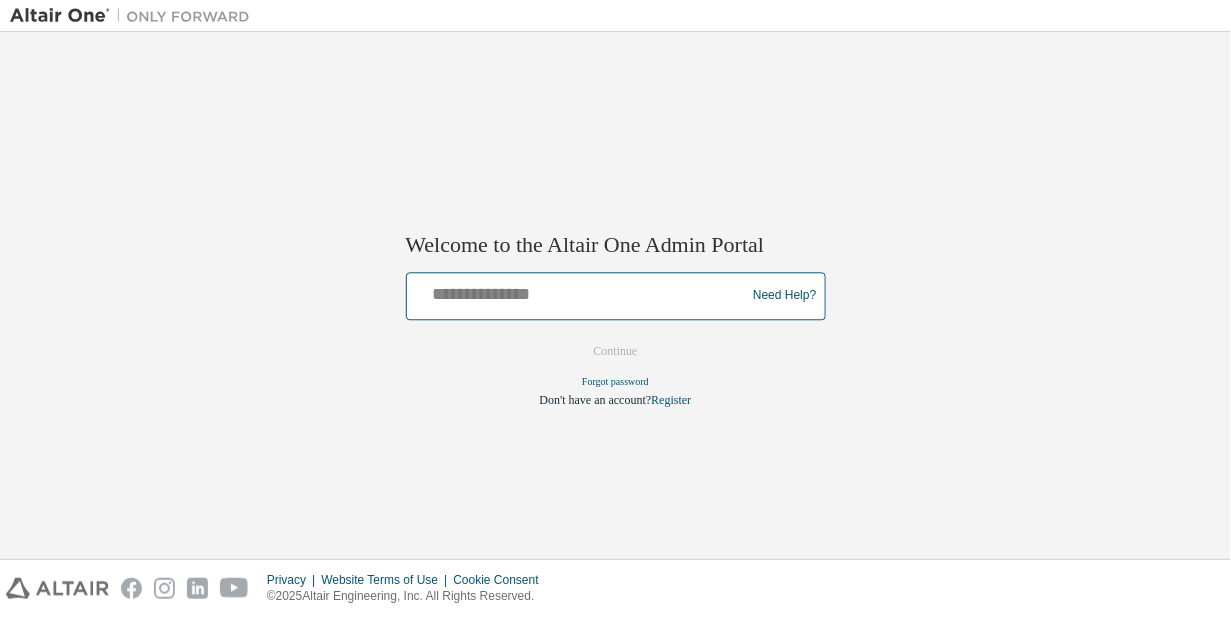 type on "**********" 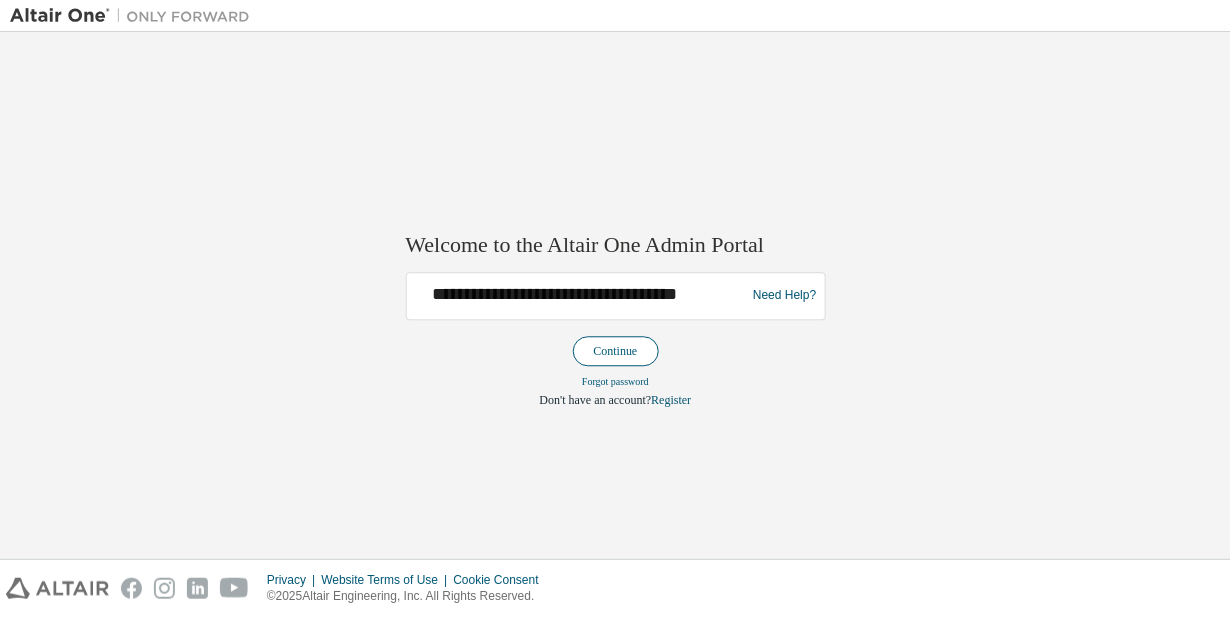 click on "Continue" at bounding box center [616, 351] 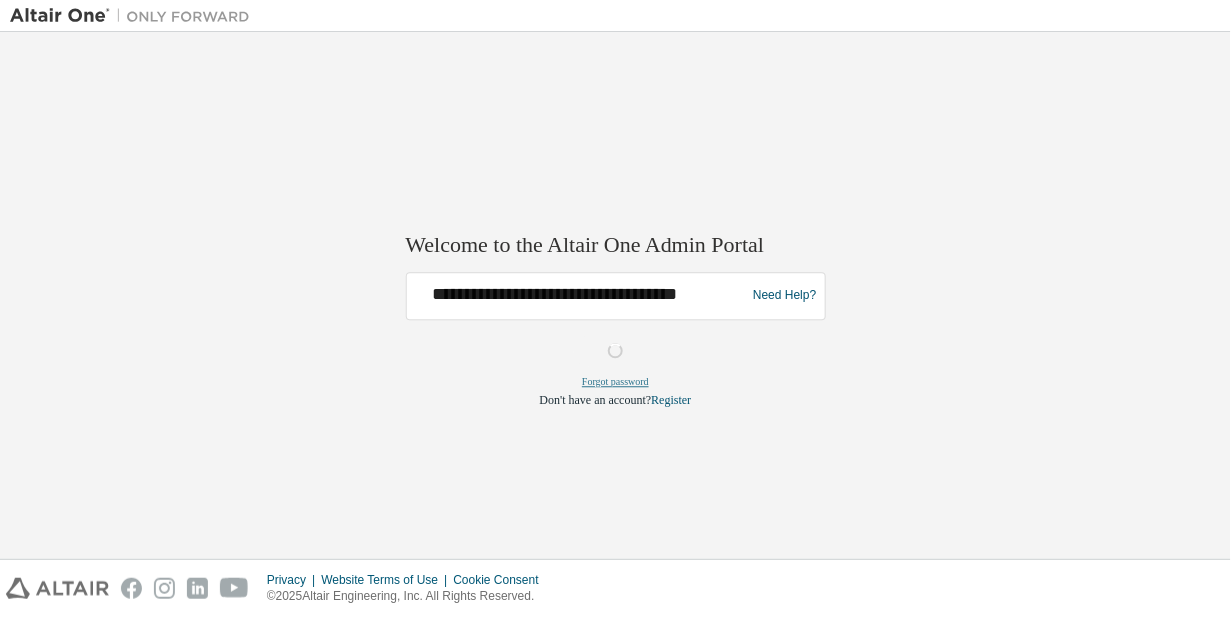 click on "Forgot password" at bounding box center (615, 381) 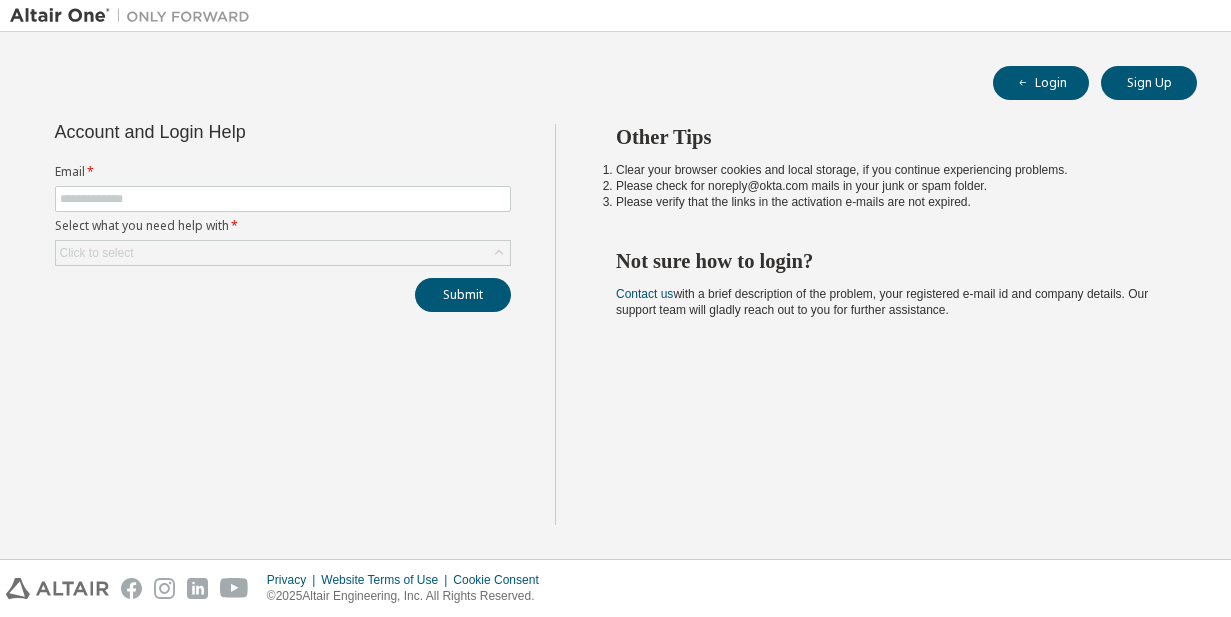 scroll, scrollTop: 0, scrollLeft: 0, axis: both 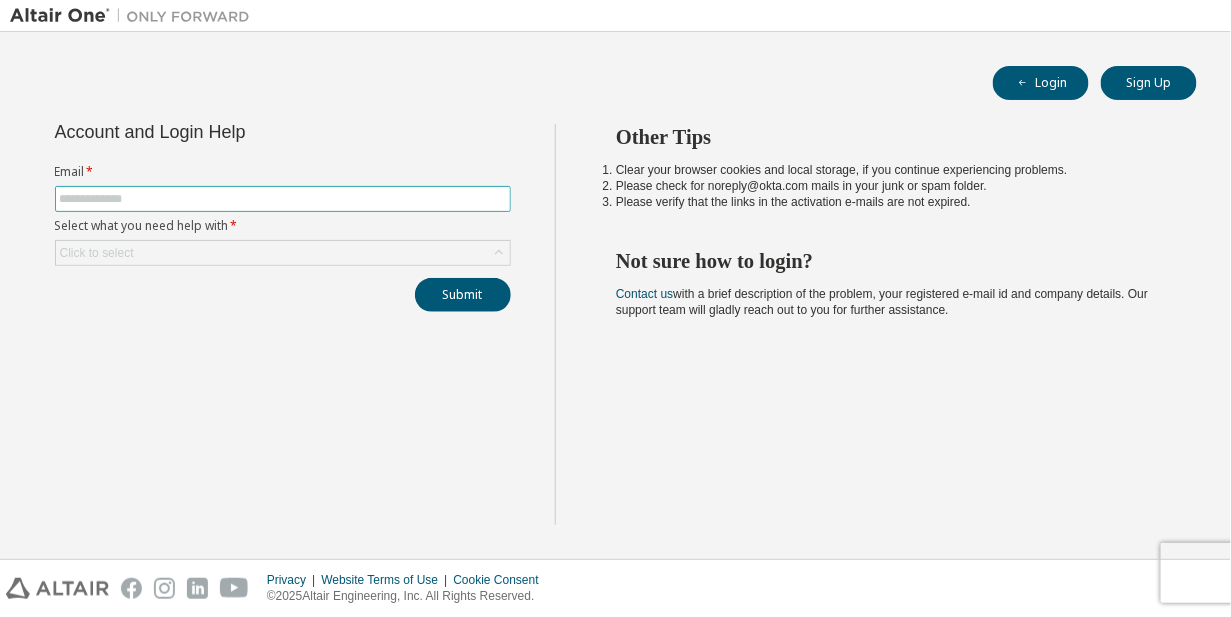 click at bounding box center [283, 199] 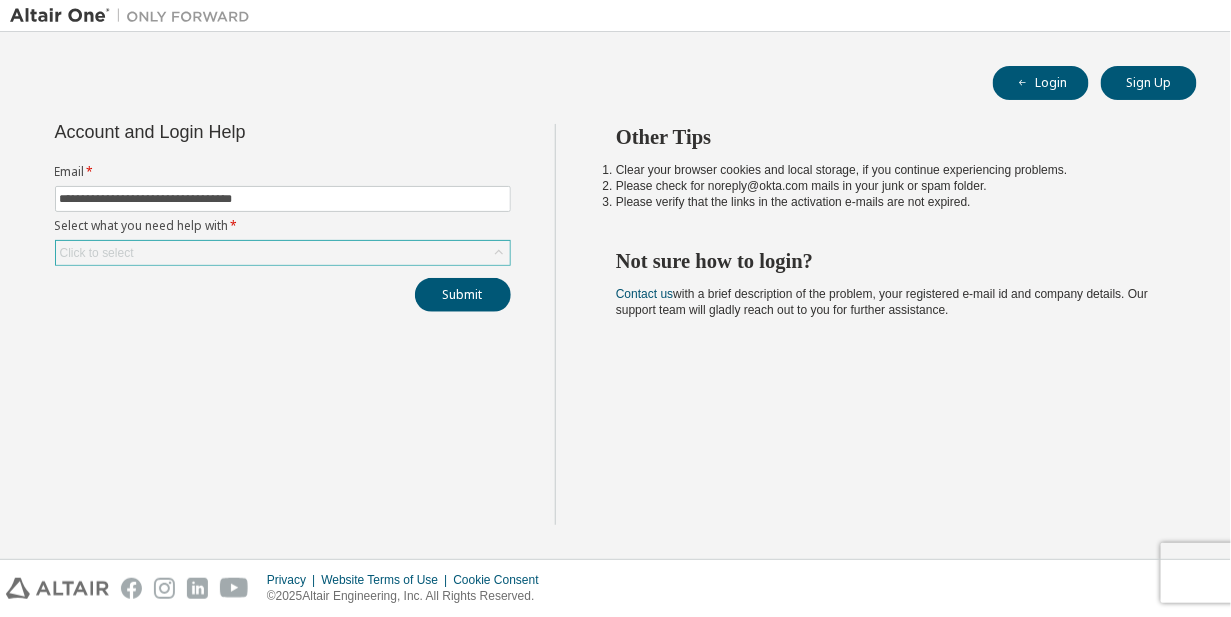 click on "Click to select" at bounding box center (283, 253) 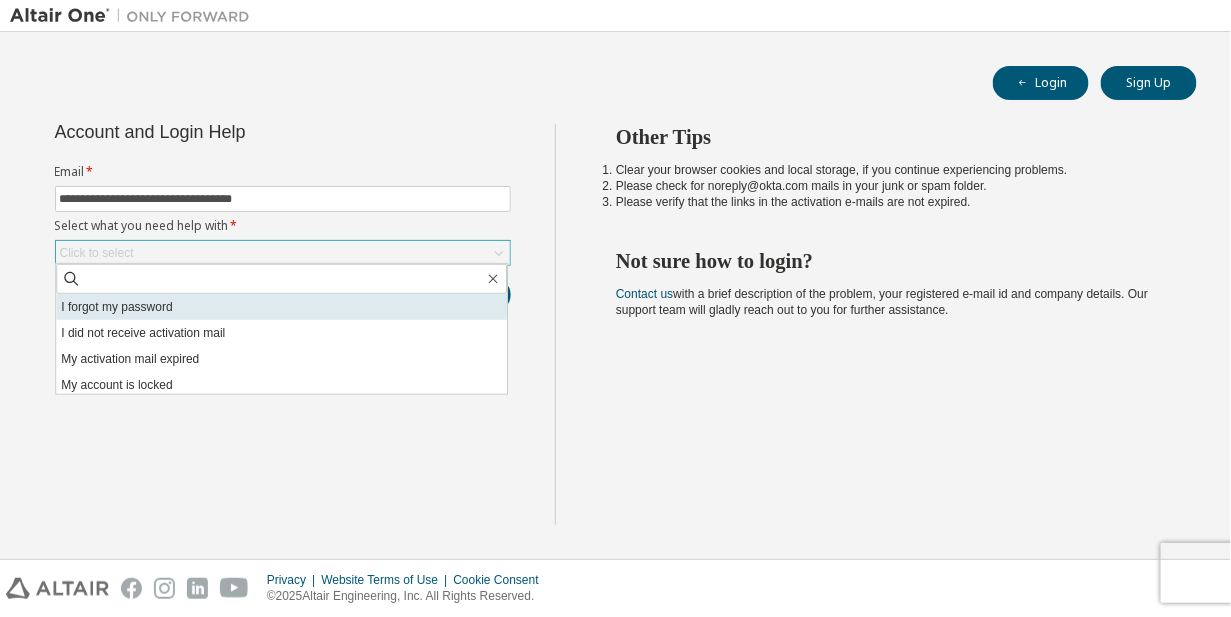 click on "I forgot my password" at bounding box center (281, 307) 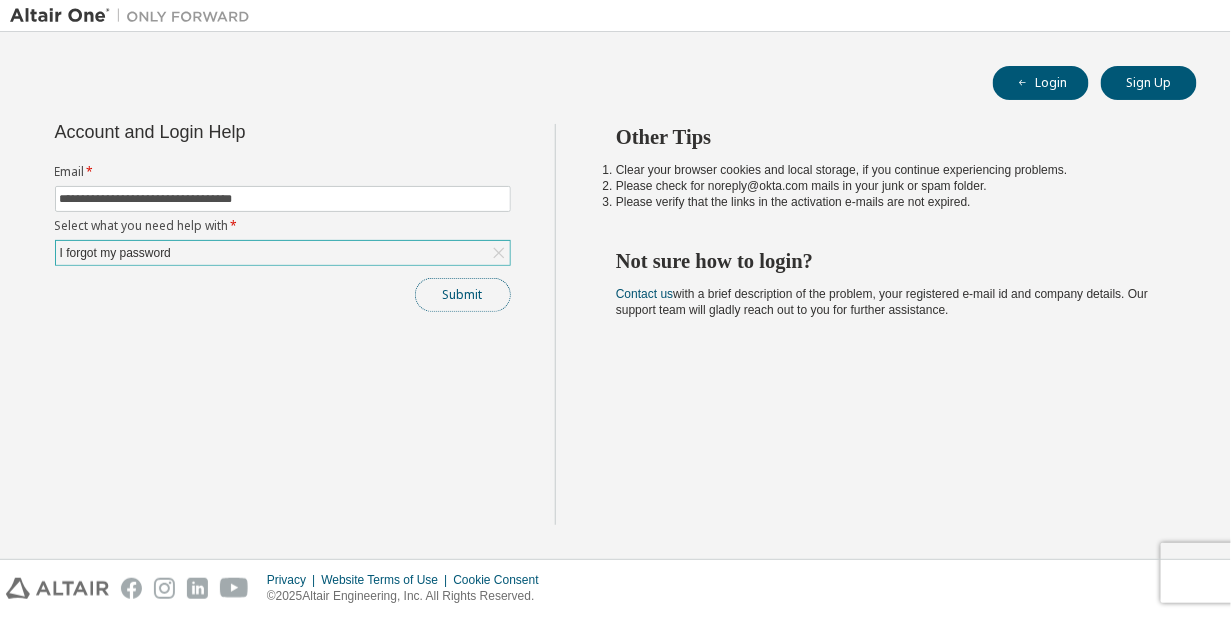 click on "Submit" at bounding box center (463, 295) 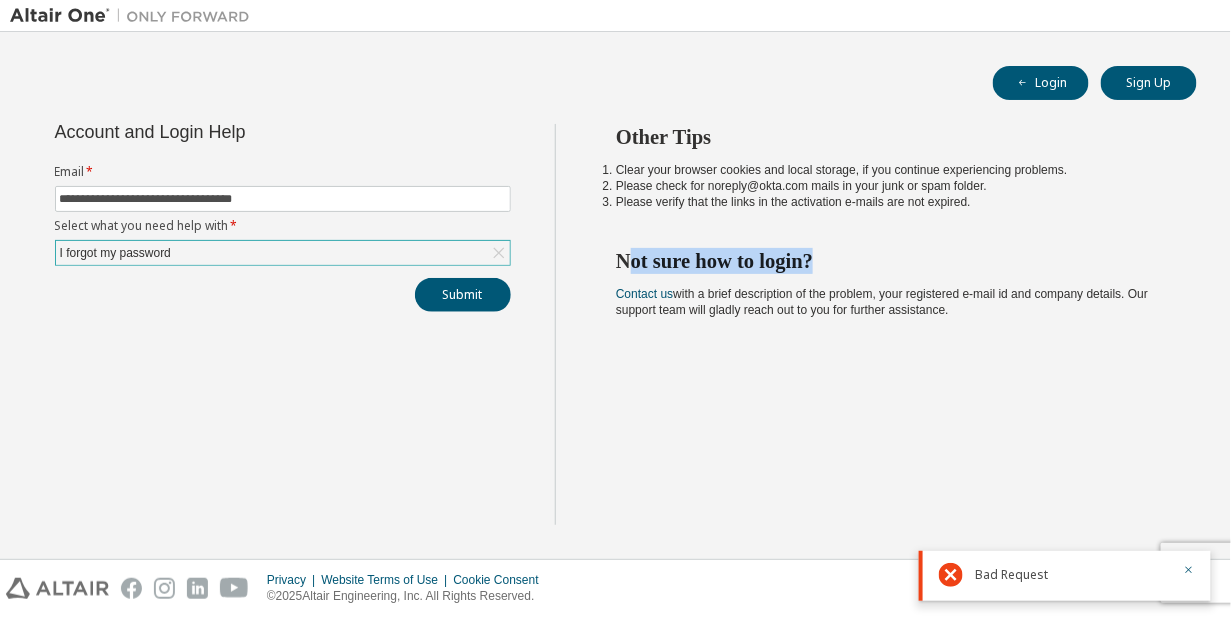 drag, startPoint x: 626, startPoint y: 257, endPoint x: 919, endPoint y: 262, distance: 293.04266 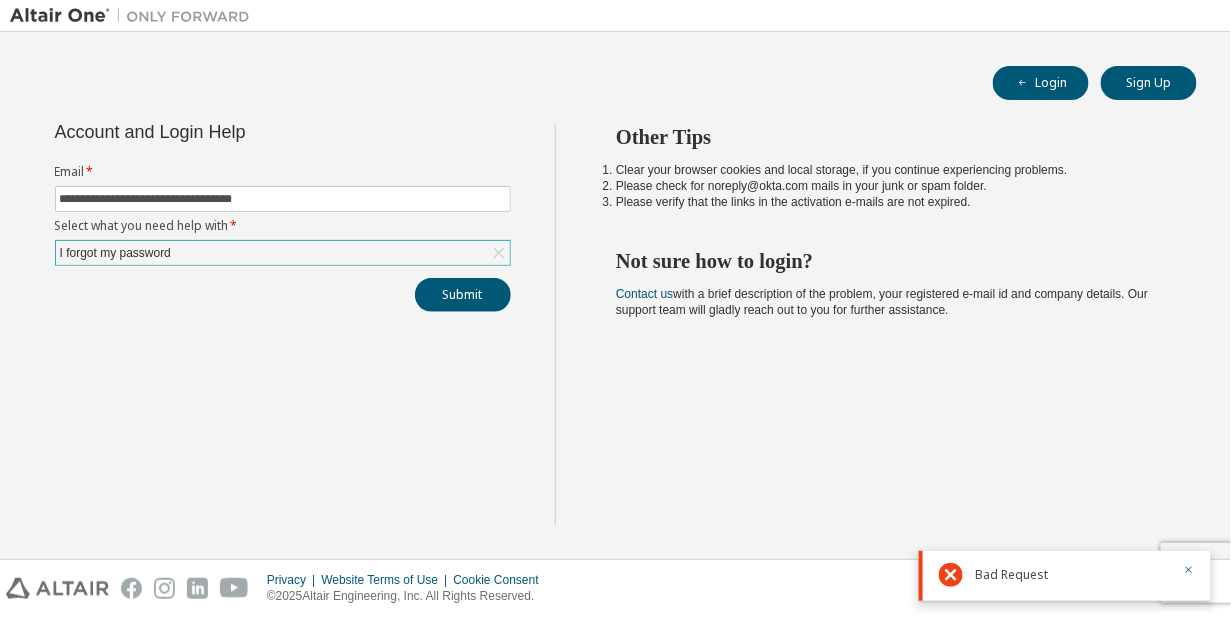click on "Please check for noreply@okta.com mails in your junk or spam folder." at bounding box center (888, 186) 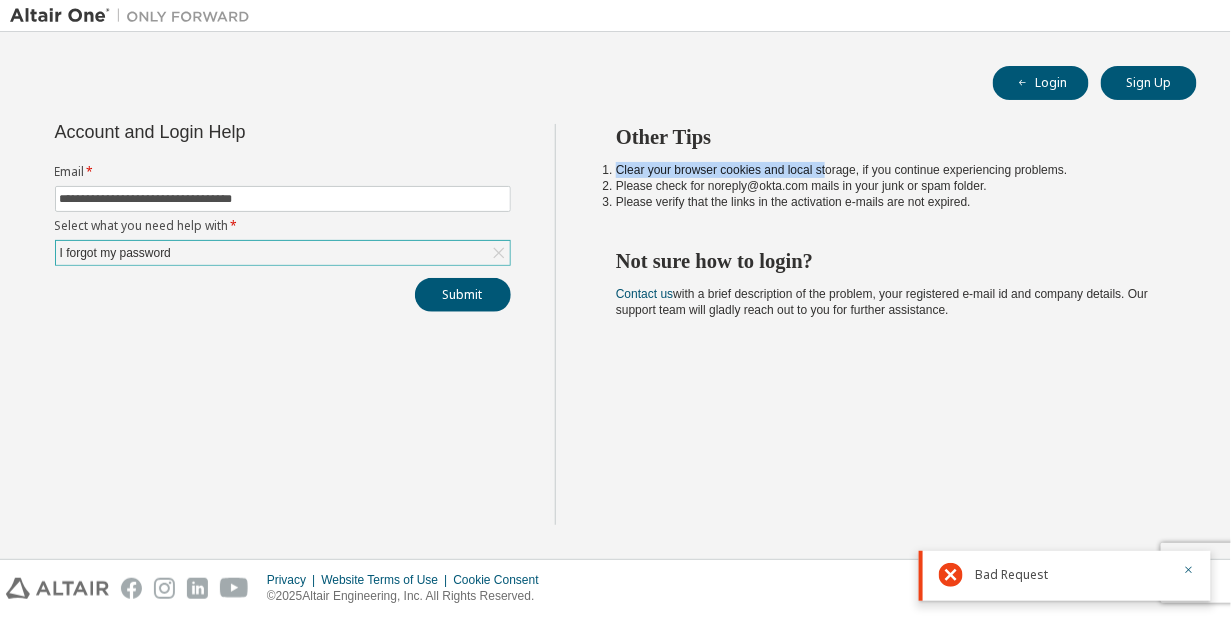 drag, startPoint x: 599, startPoint y: 169, endPoint x: 823, endPoint y: 169, distance: 224 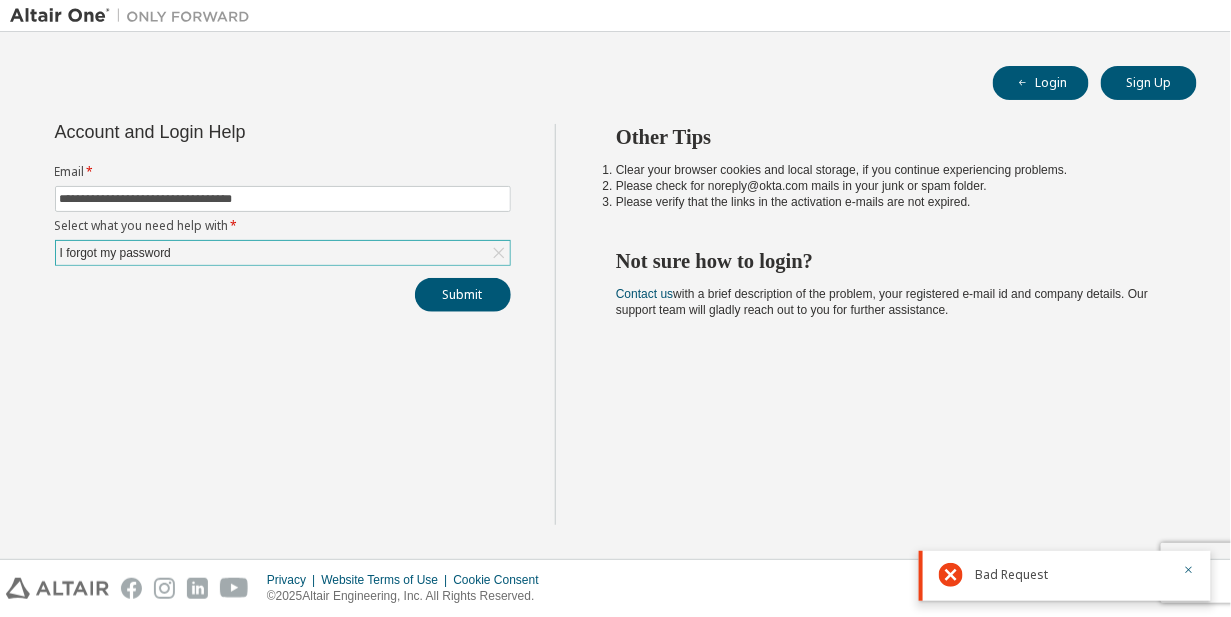 click on "Clear your browser cookies and local storage, if you continue experiencing problems." at bounding box center [888, 170] 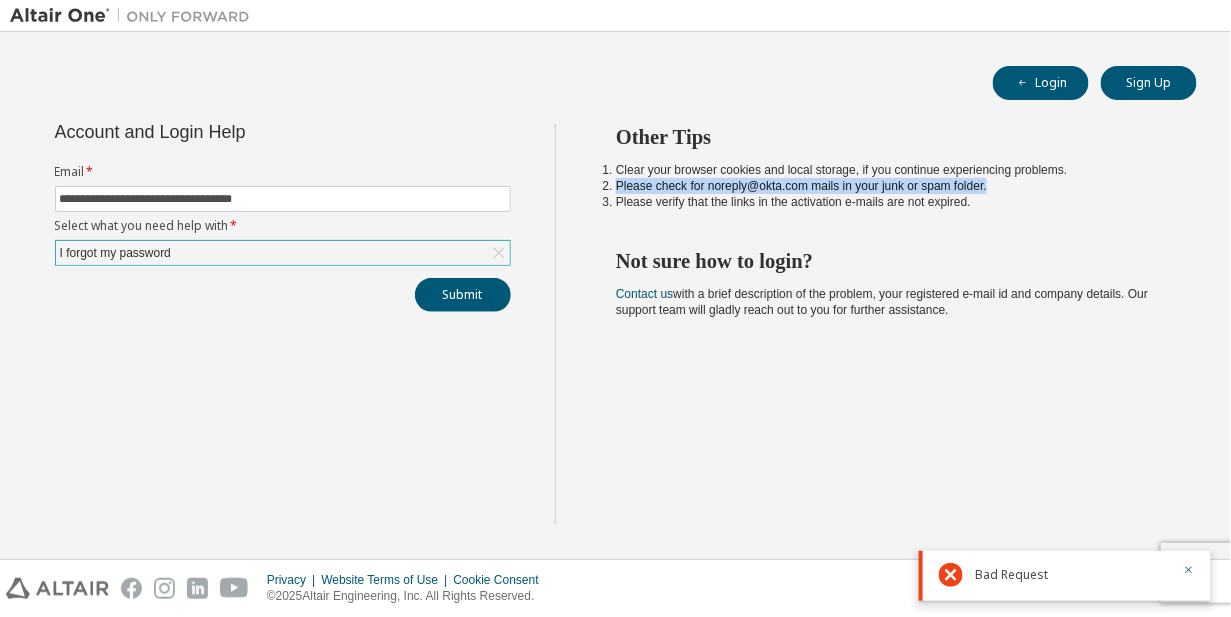 drag, startPoint x: 986, startPoint y: 187, endPoint x: 578, endPoint y: 178, distance: 408.09924 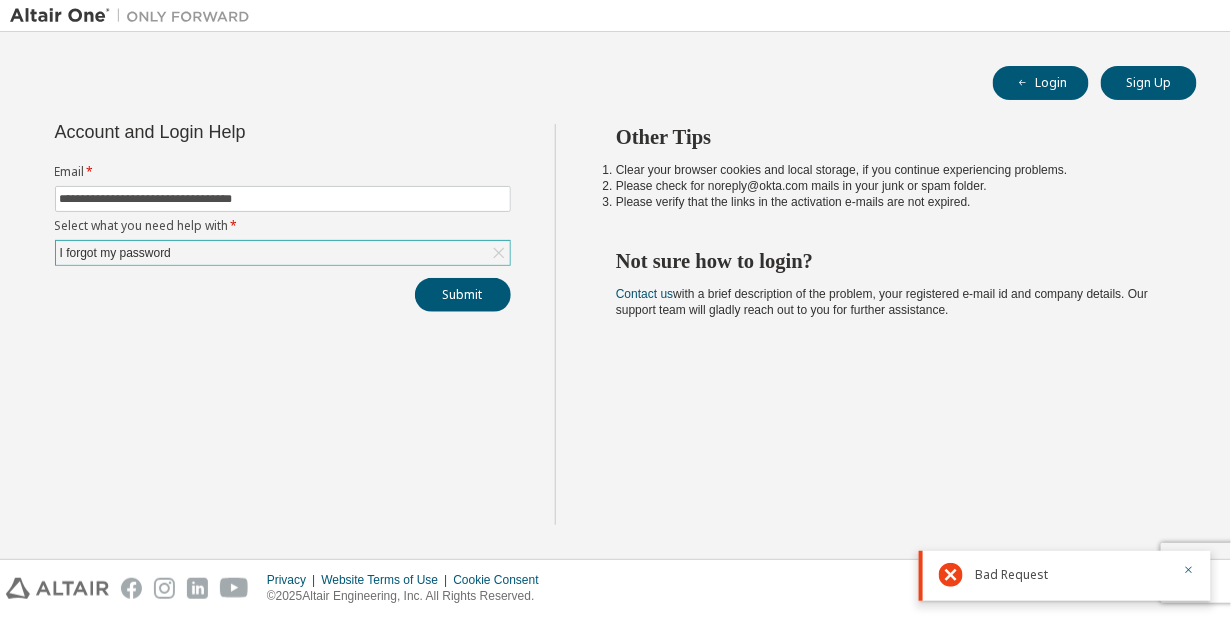 drag, startPoint x: 578, startPoint y: 178, endPoint x: 878, endPoint y: 197, distance: 300.60107 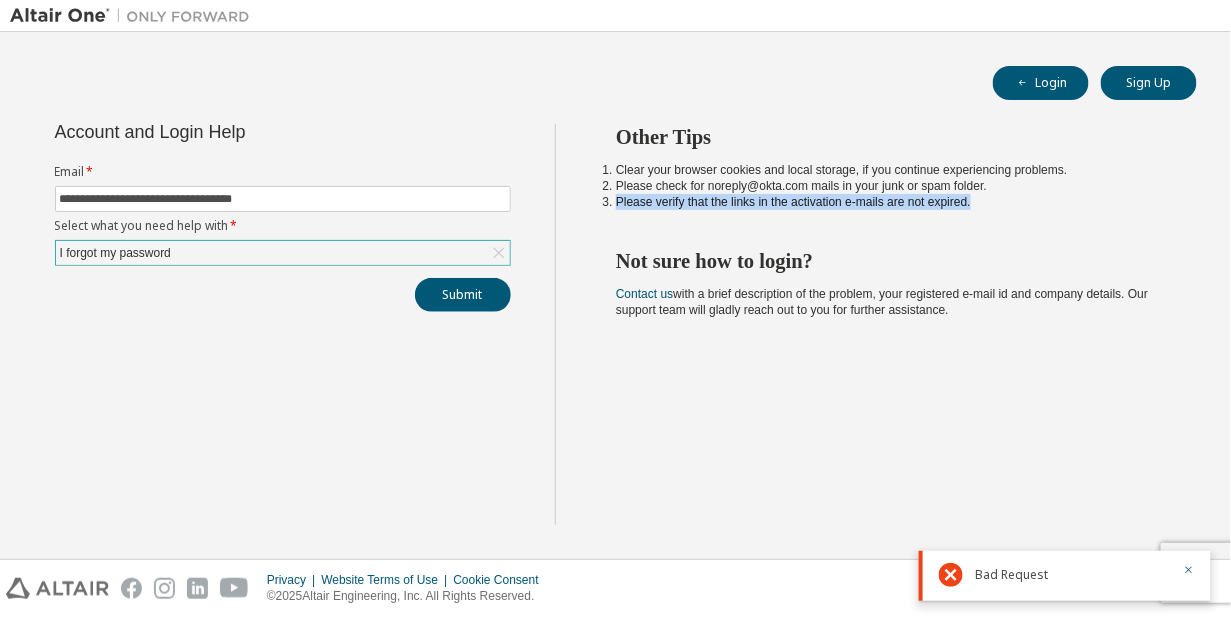 drag, startPoint x: 1004, startPoint y: 199, endPoint x: 602, endPoint y: 200, distance: 402.00125 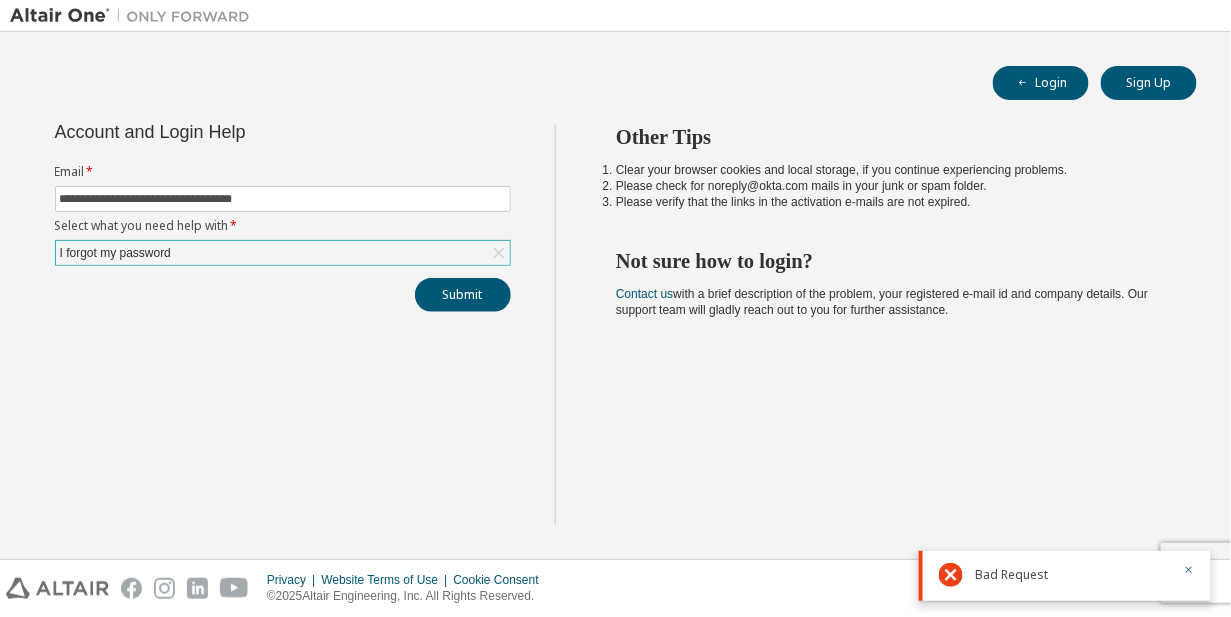 drag, startPoint x: 602, startPoint y: 200, endPoint x: 582, endPoint y: 230, distance: 36.05551 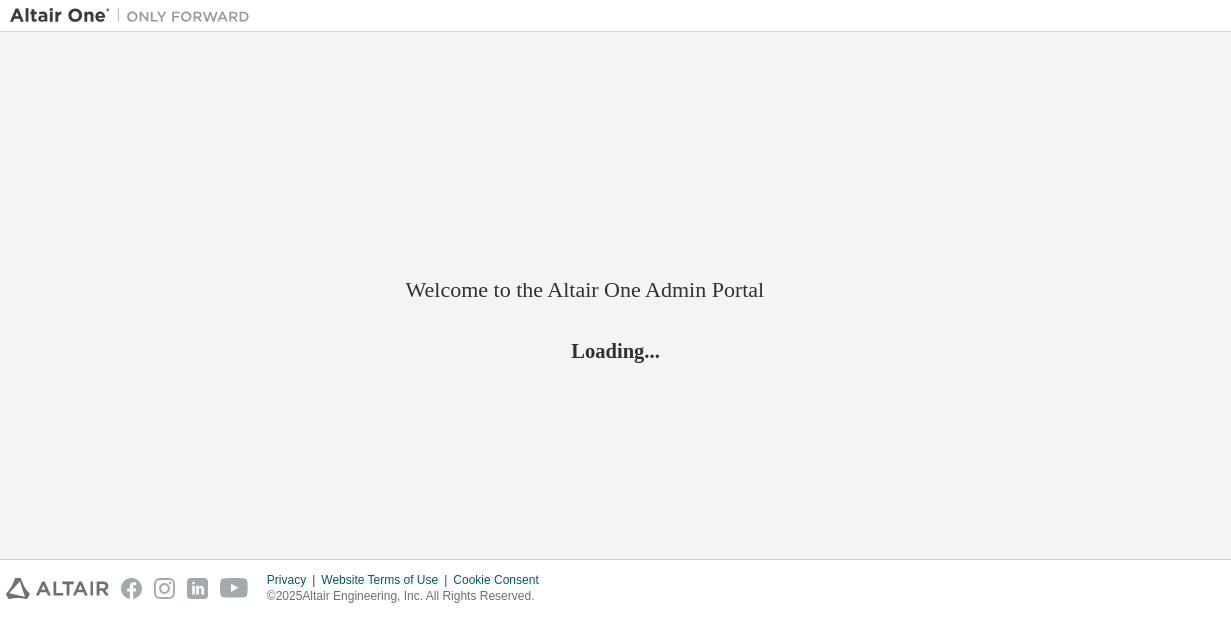 scroll, scrollTop: 0, scrollLeft: 0, axis: both 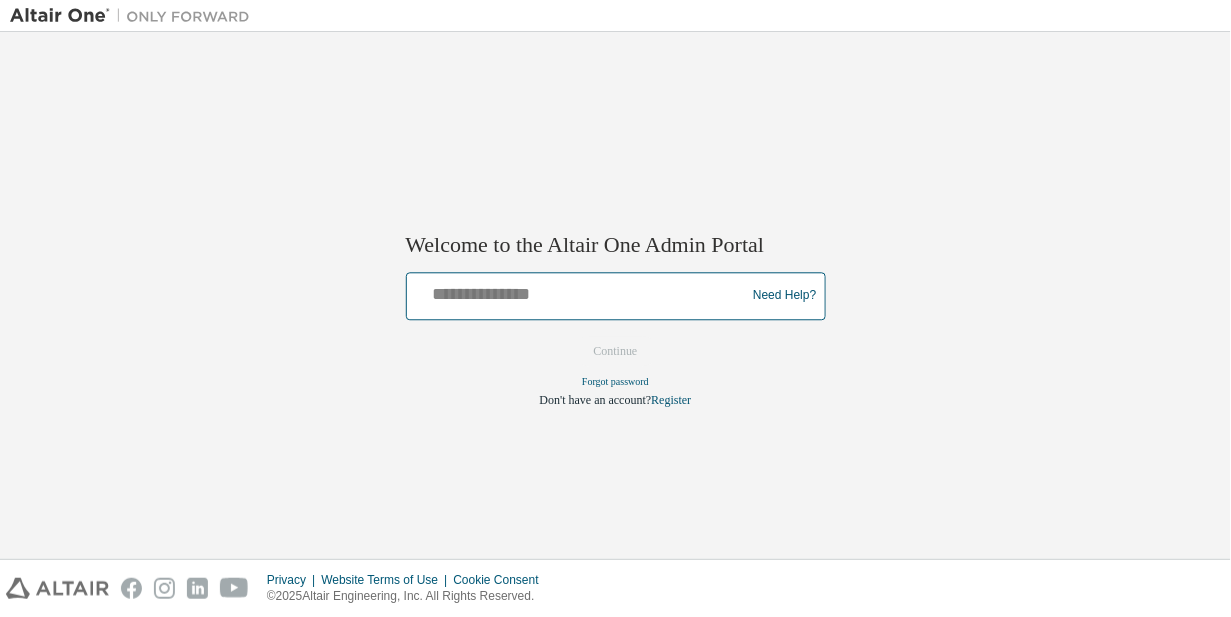 click at bounding box center (579, 291) 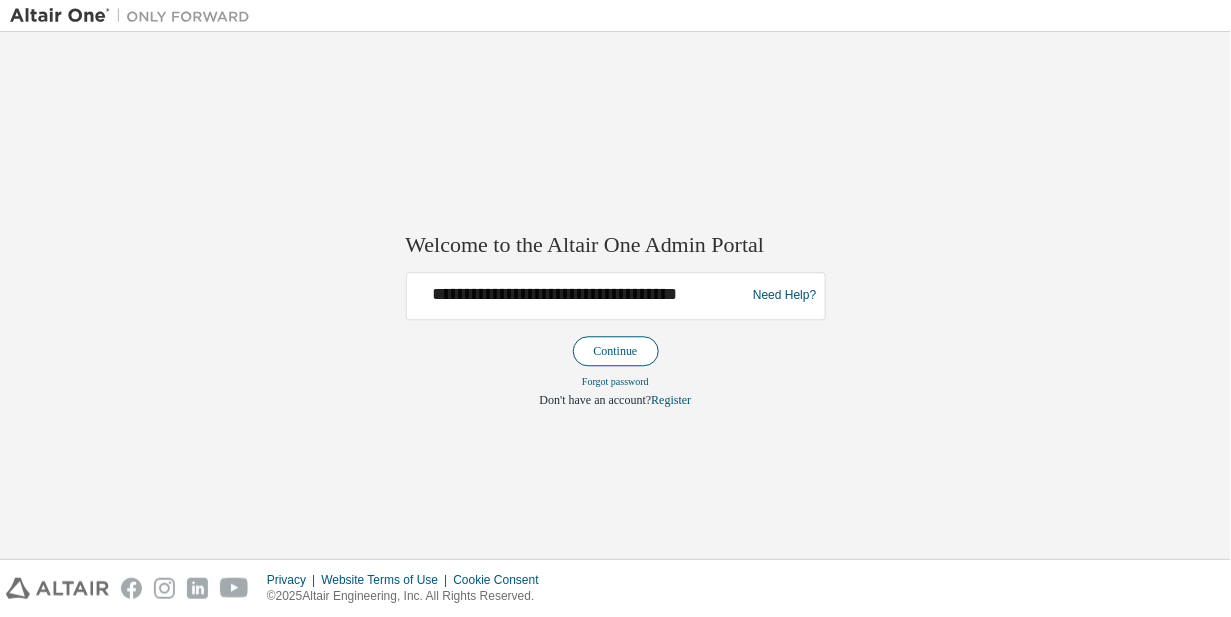 click on "Continue" at bounding box center [616, 351] 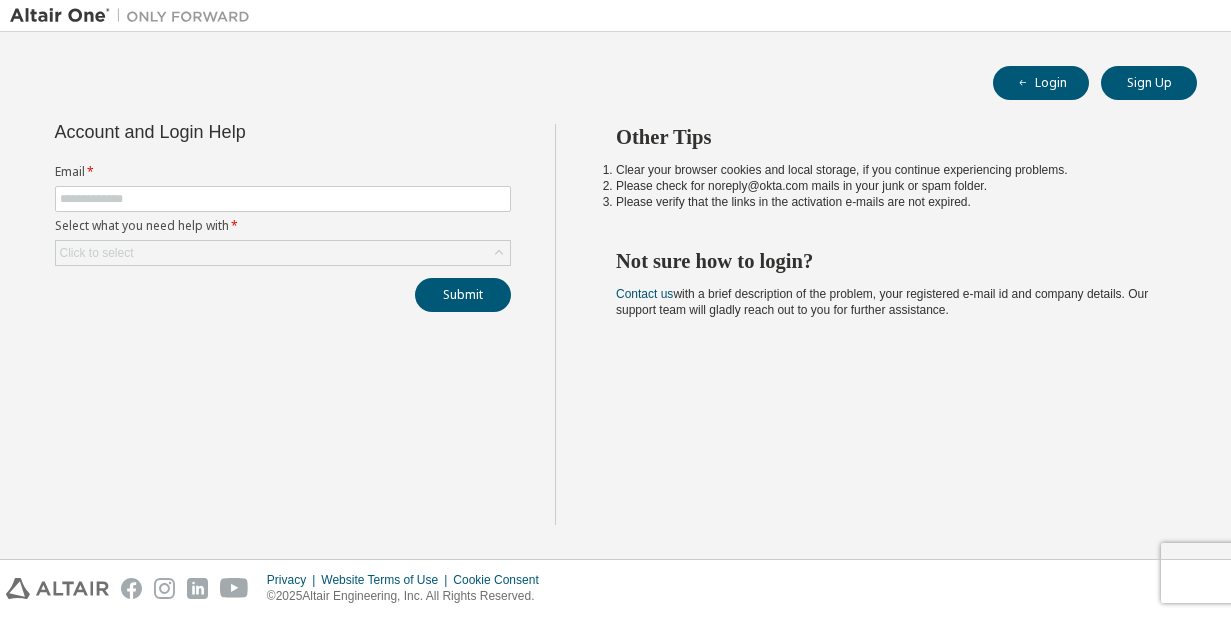 scroll, scrollTop: 0, scrollLeft: 0, axis: both 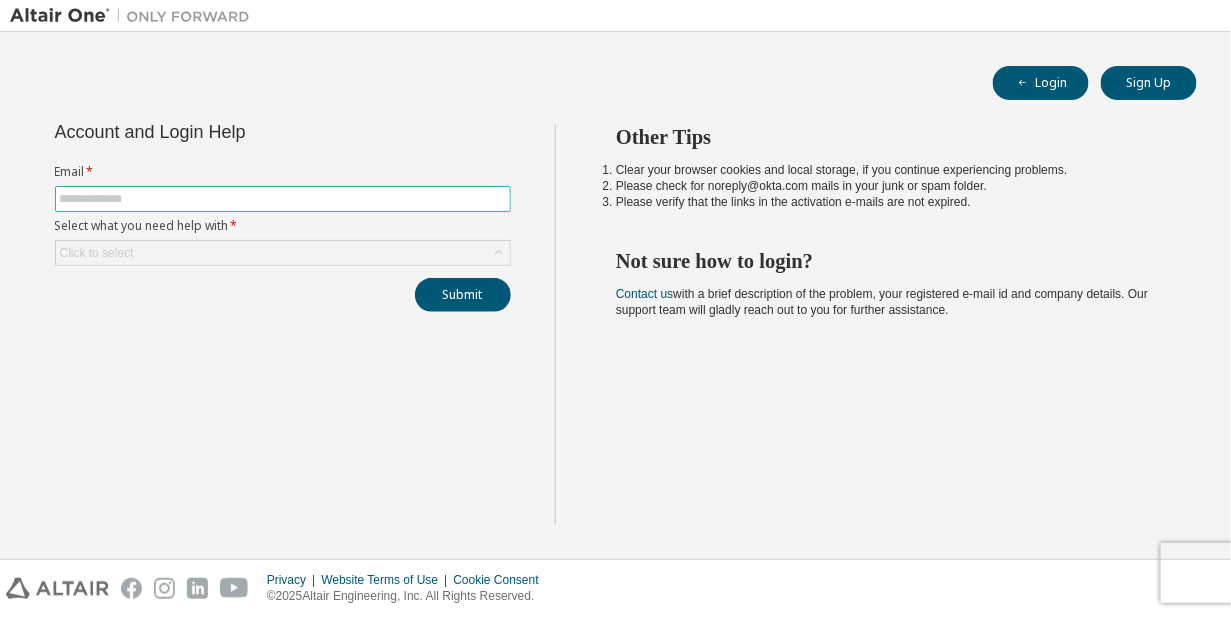 click at bounding box center [283, 199] 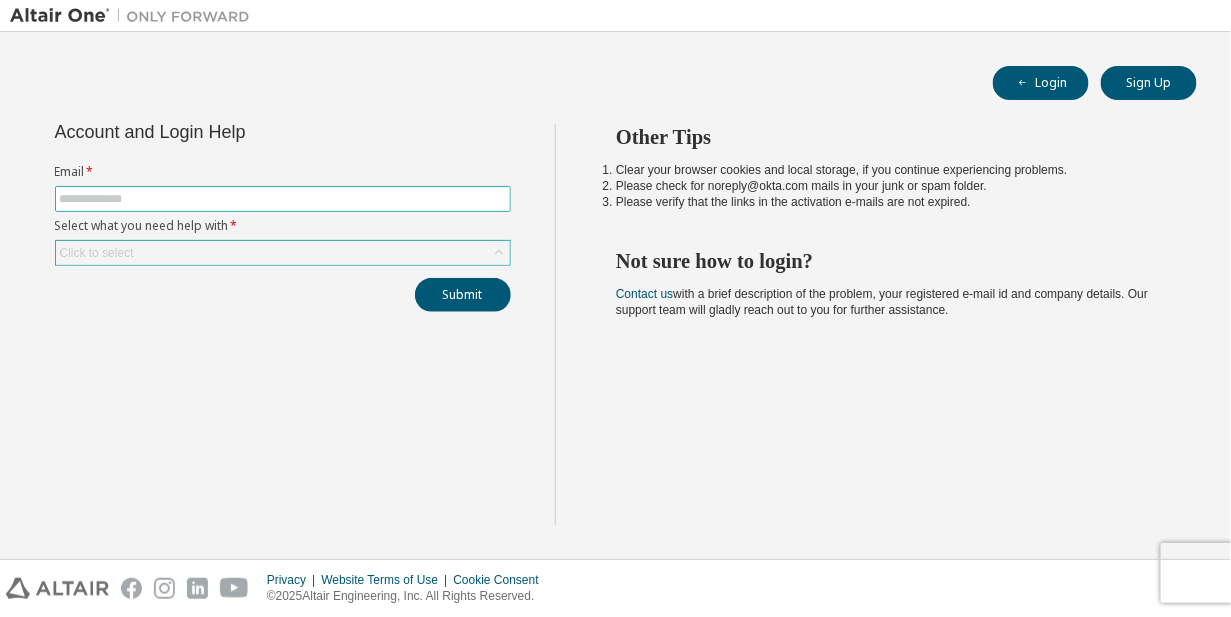 type on "**********" 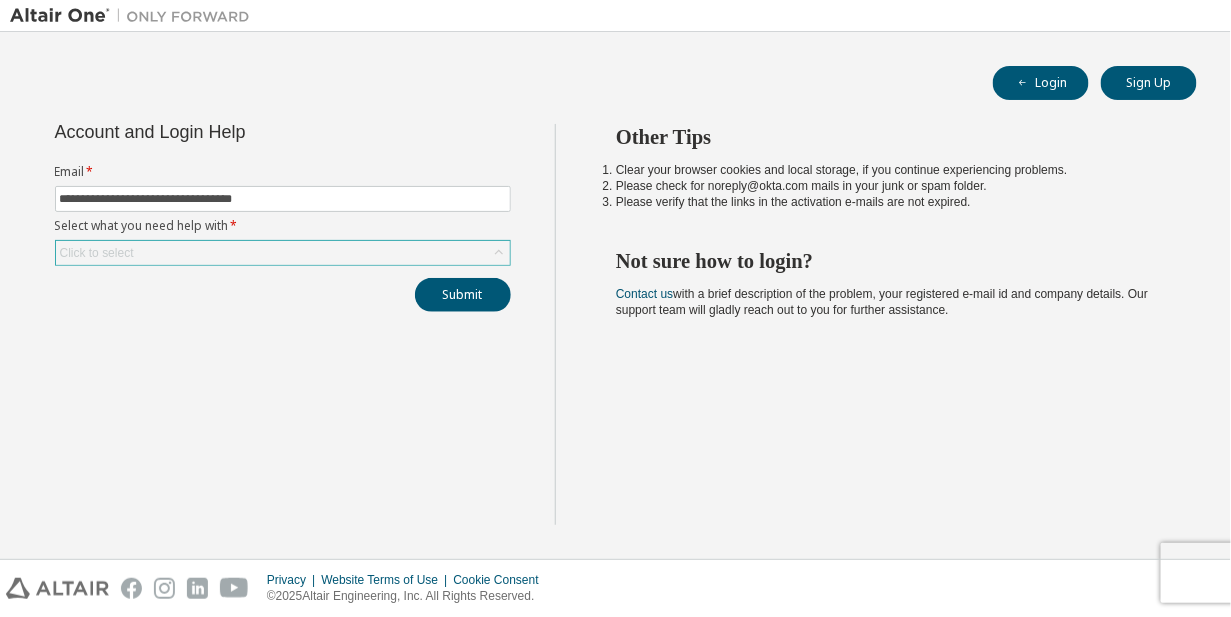 click on "Click to select" at bounding box center [283, 253] 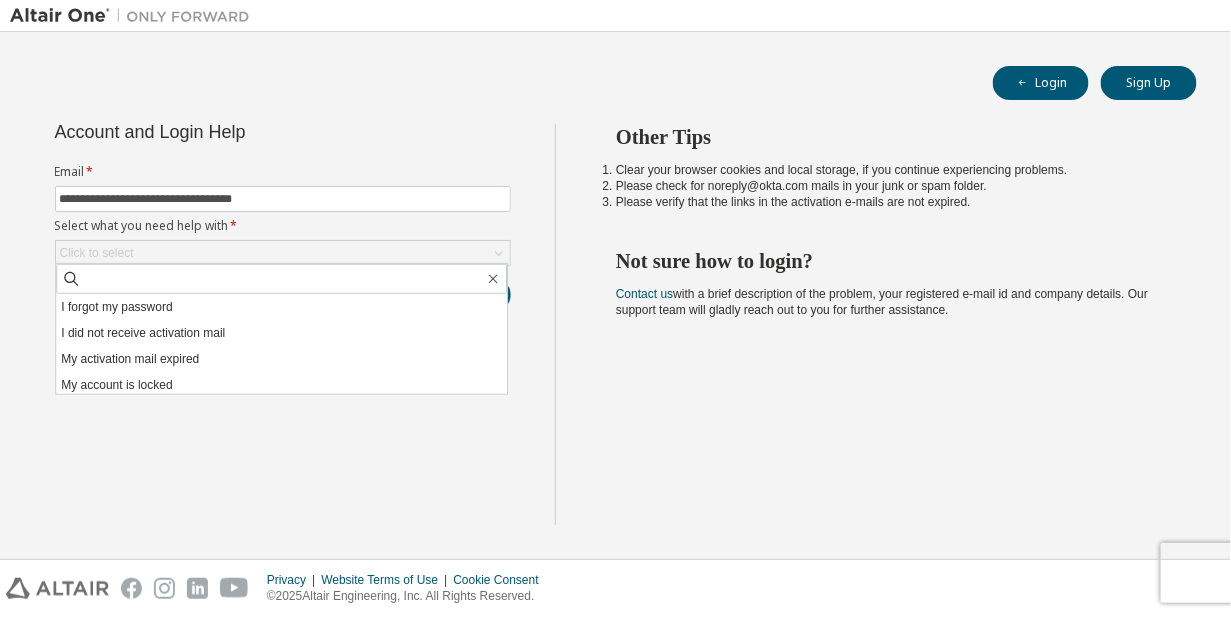 drag, startPoint x: 319, startPoint y: 300, endPoint x: 344, endPoint y: 297, distance: 25.179358 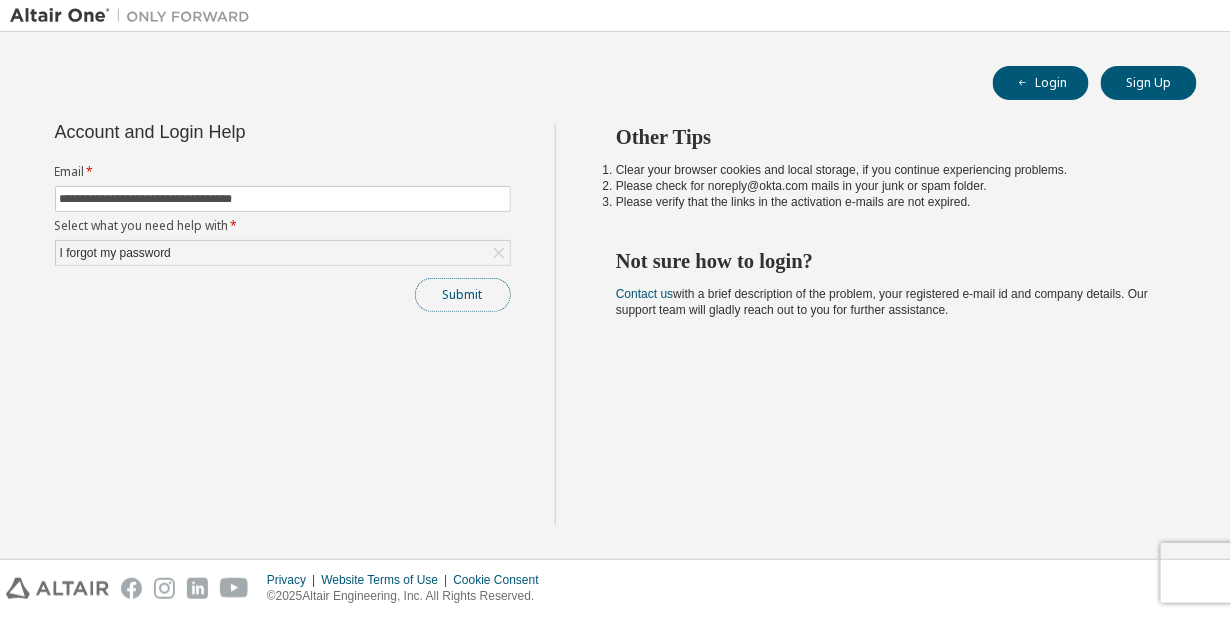 click on "Submit" at bounding box center (463, 295) 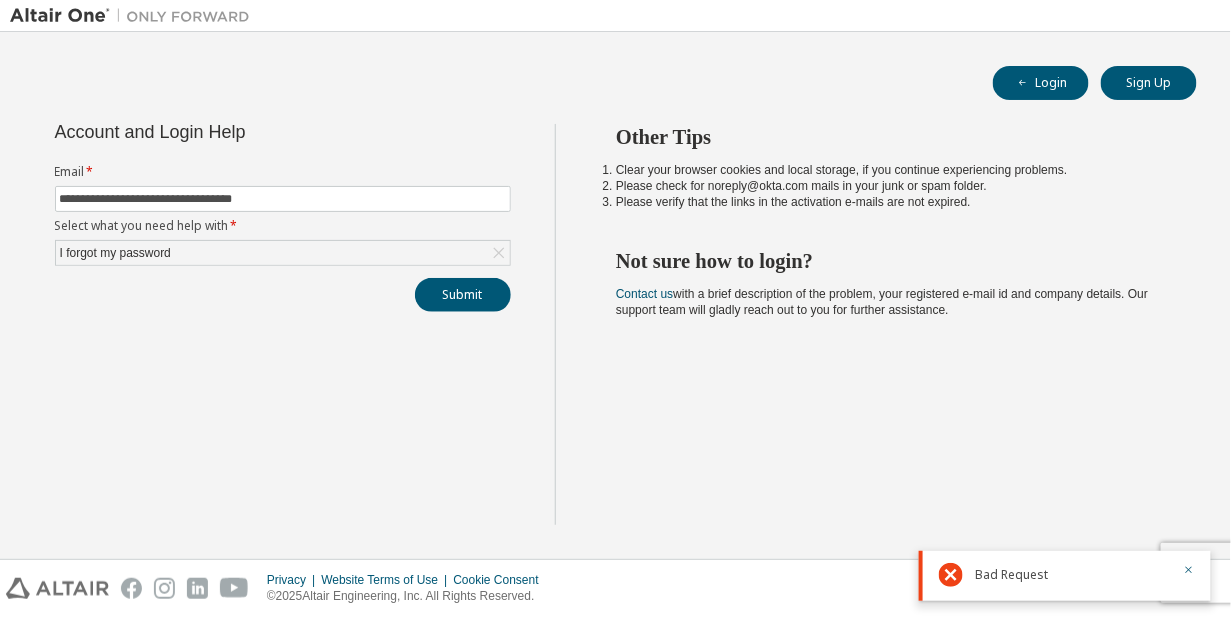 click on "Bad Request" at bounding box center [1073, 575] 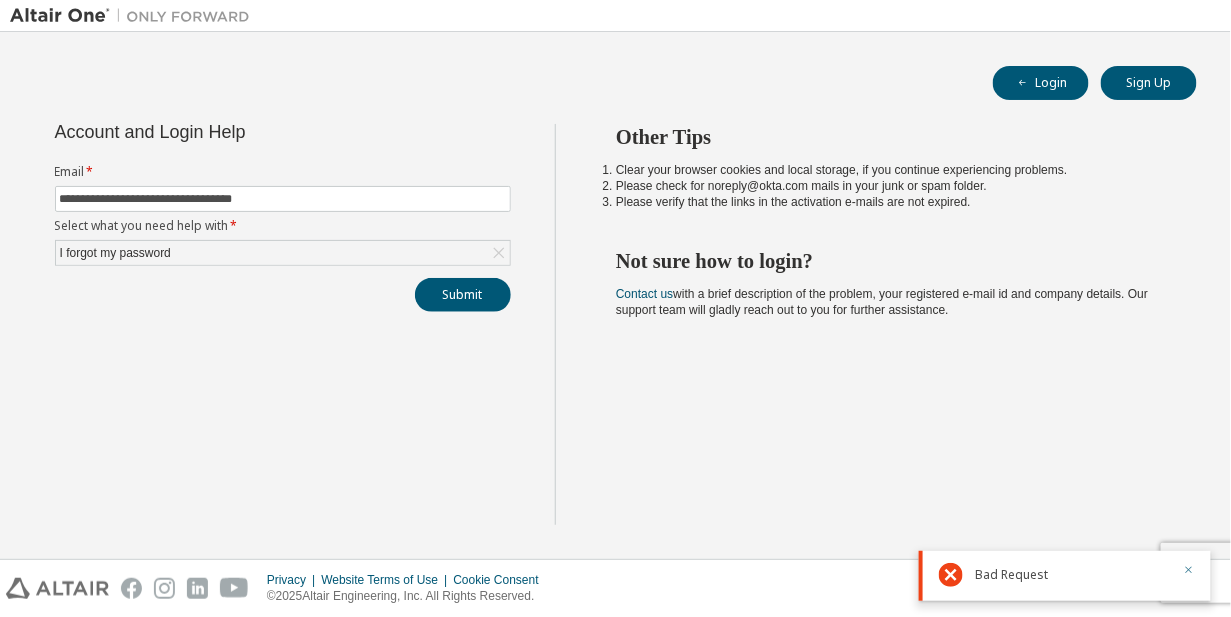 click 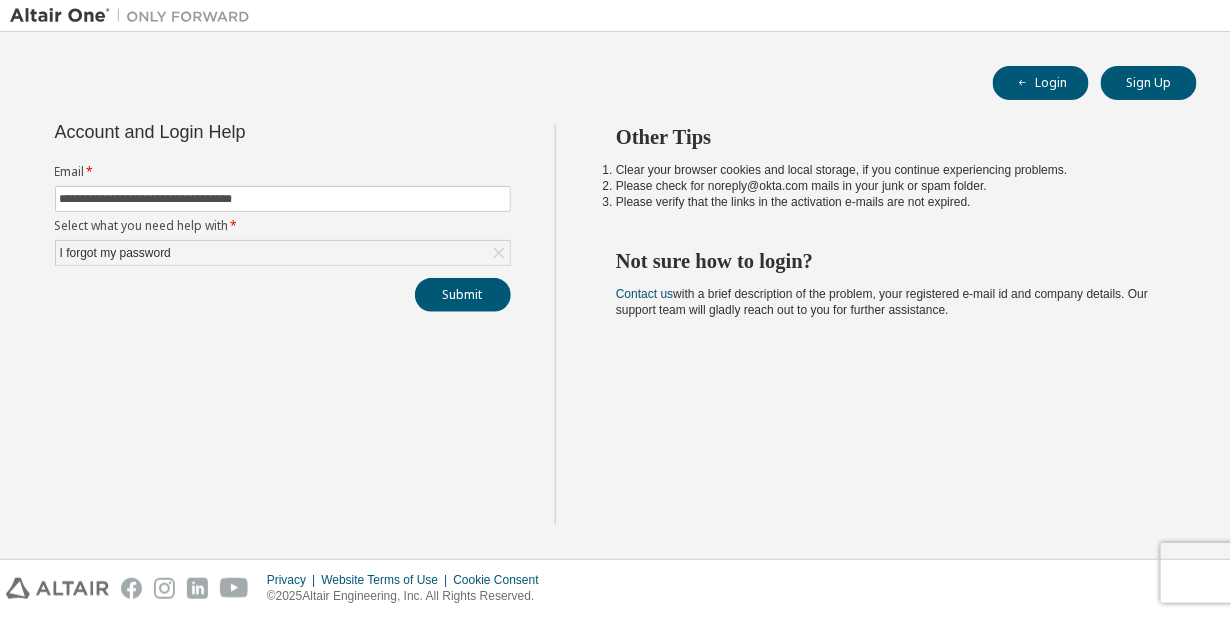 drag, startPoint x: 994, startPoint y: 456, endPoint x: 967, endPoint y: 449, distance: 27.89265 